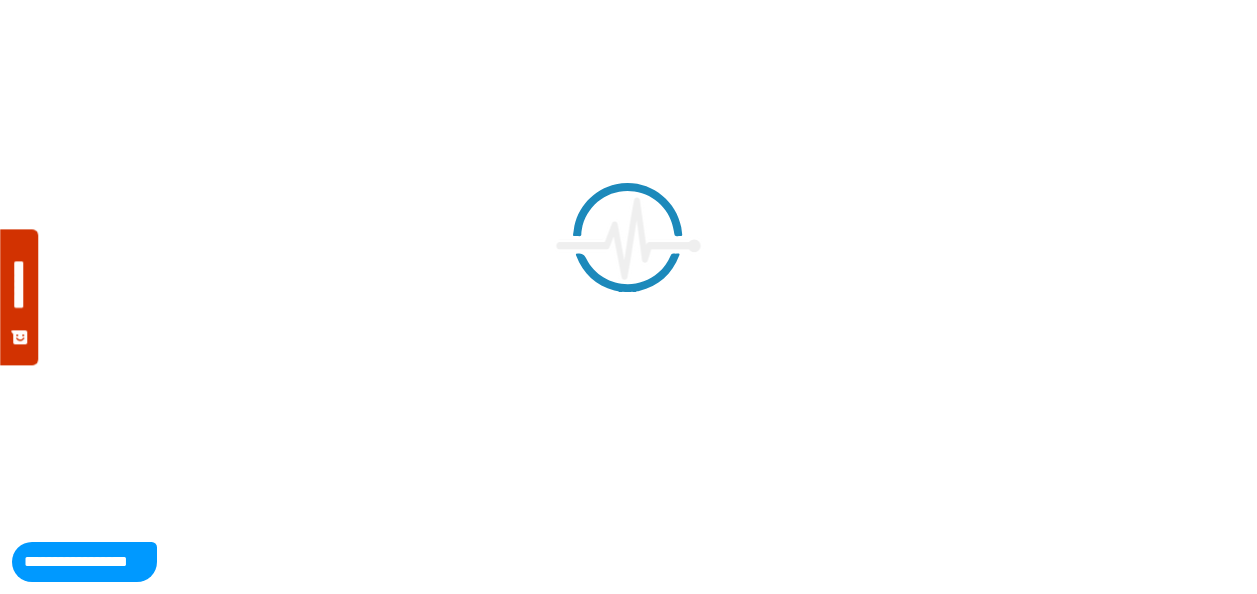 scroll, scrollTop: 0, scrollLeft: 0, axis: both 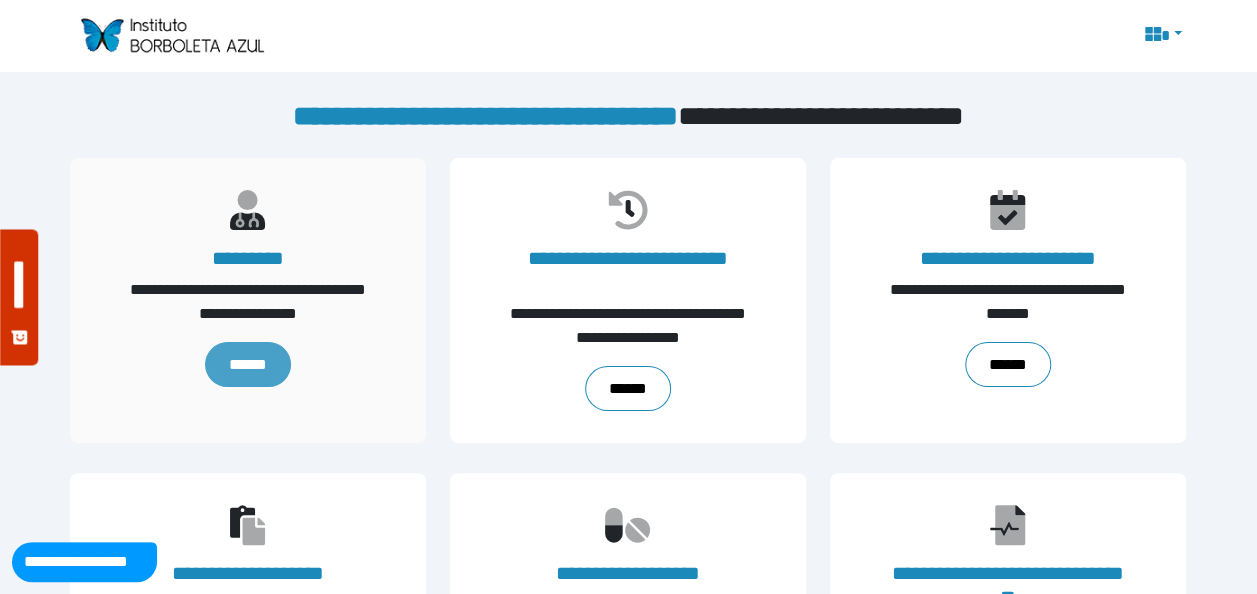 click on "******" at bounding box center (248, 364) 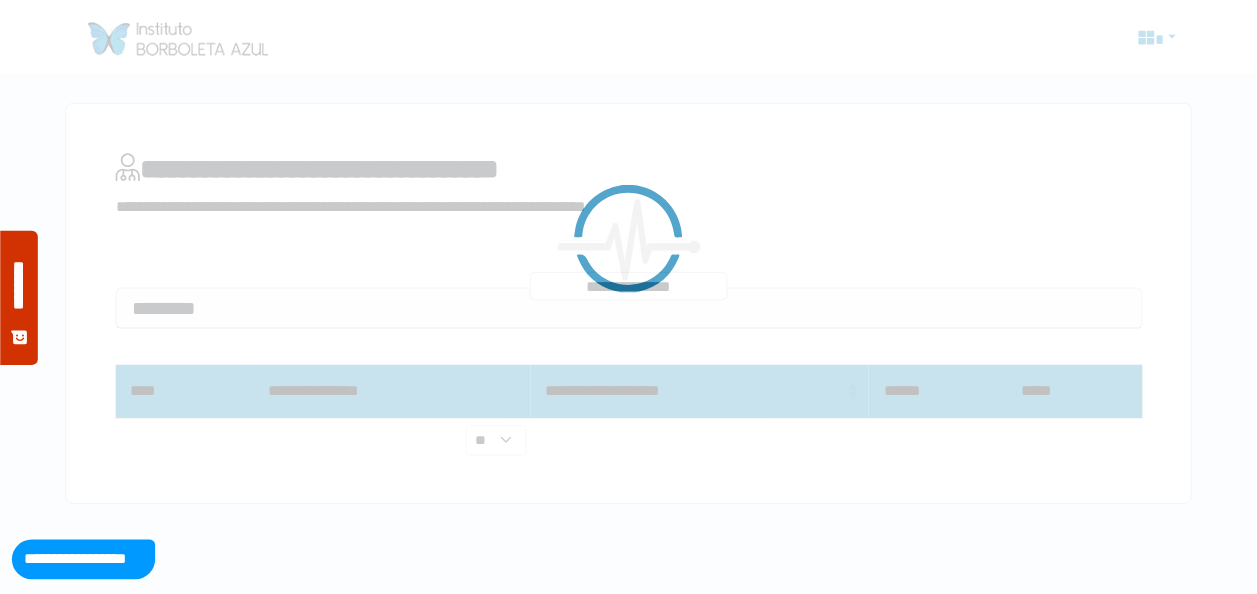 scroll, scrollTop: 0, scrollLeft: 0, axis: both 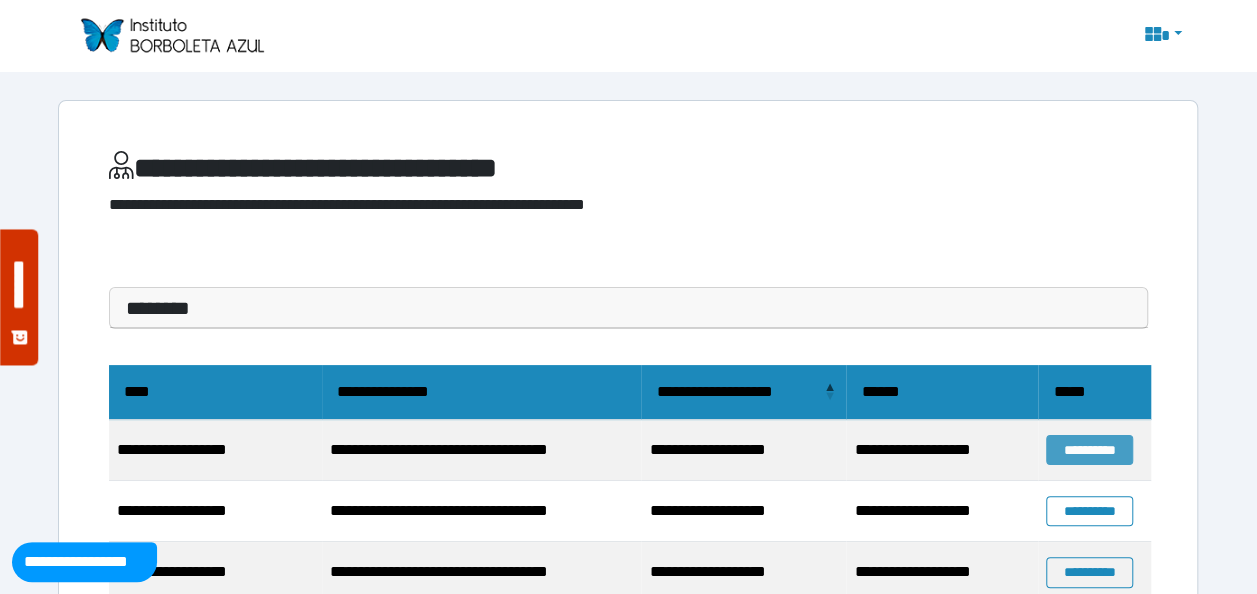 click on "**********" at bounding box center [1089, 450] 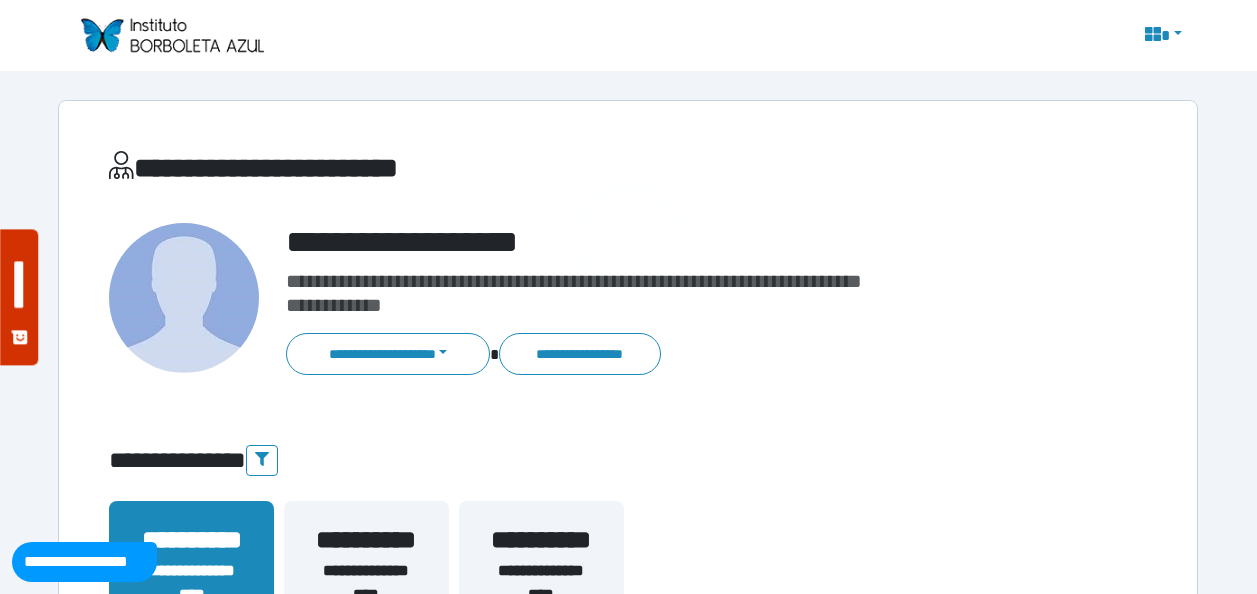 scroll, scrollTop: 0, scrollLeft: 0, axis: both 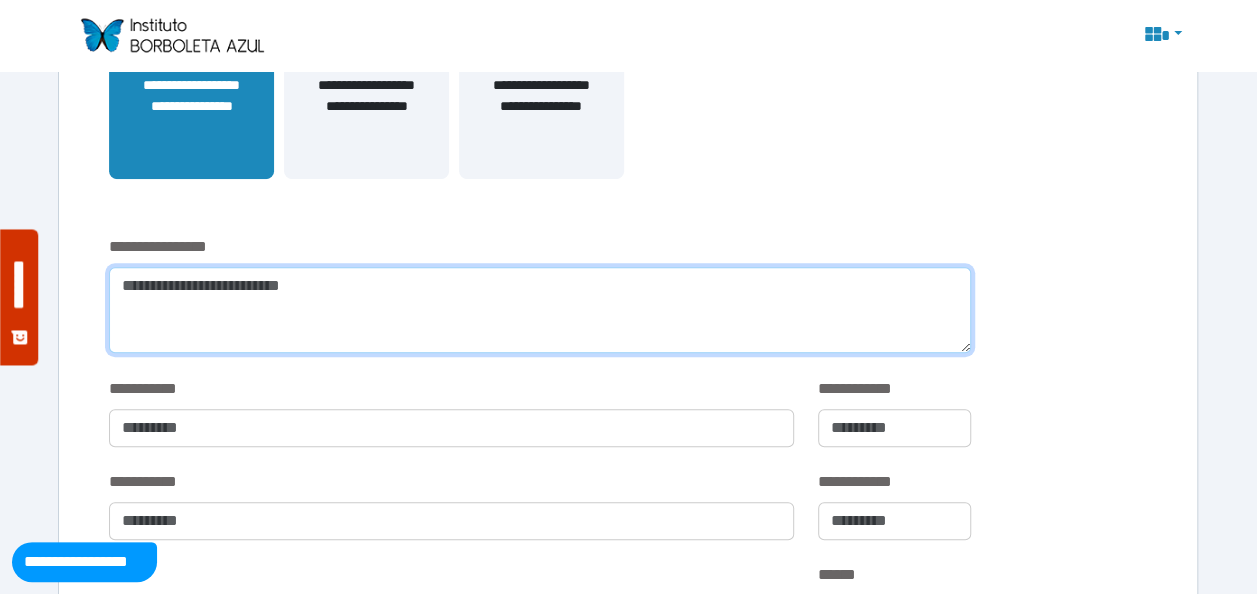 click at bounding box center [540, 310] 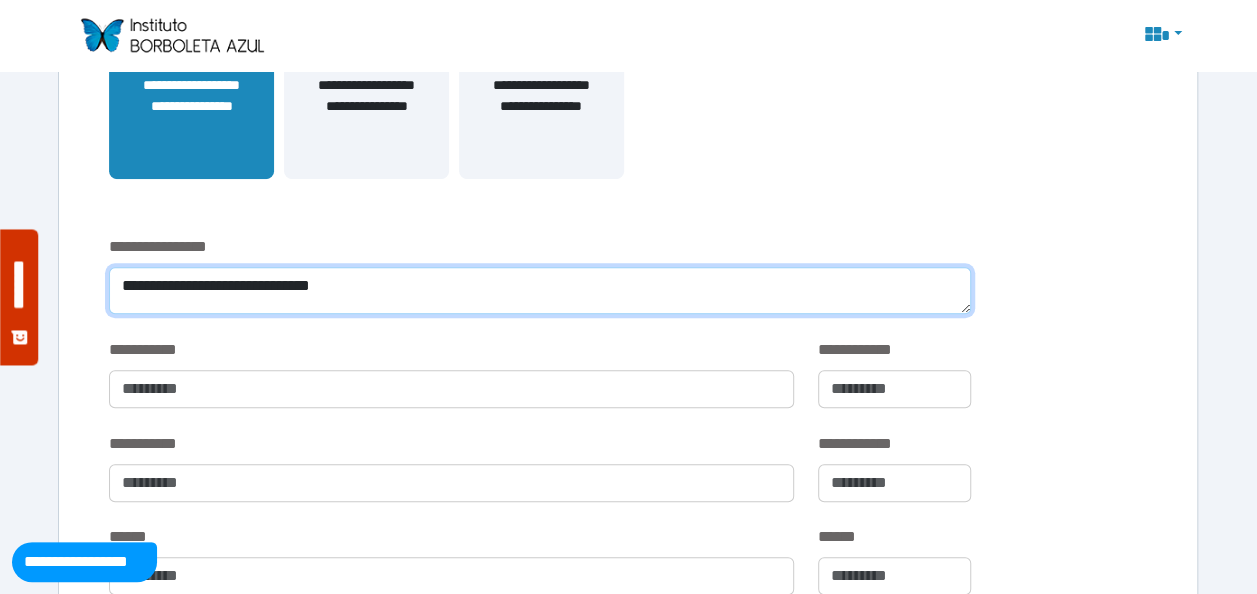 type on "**********" 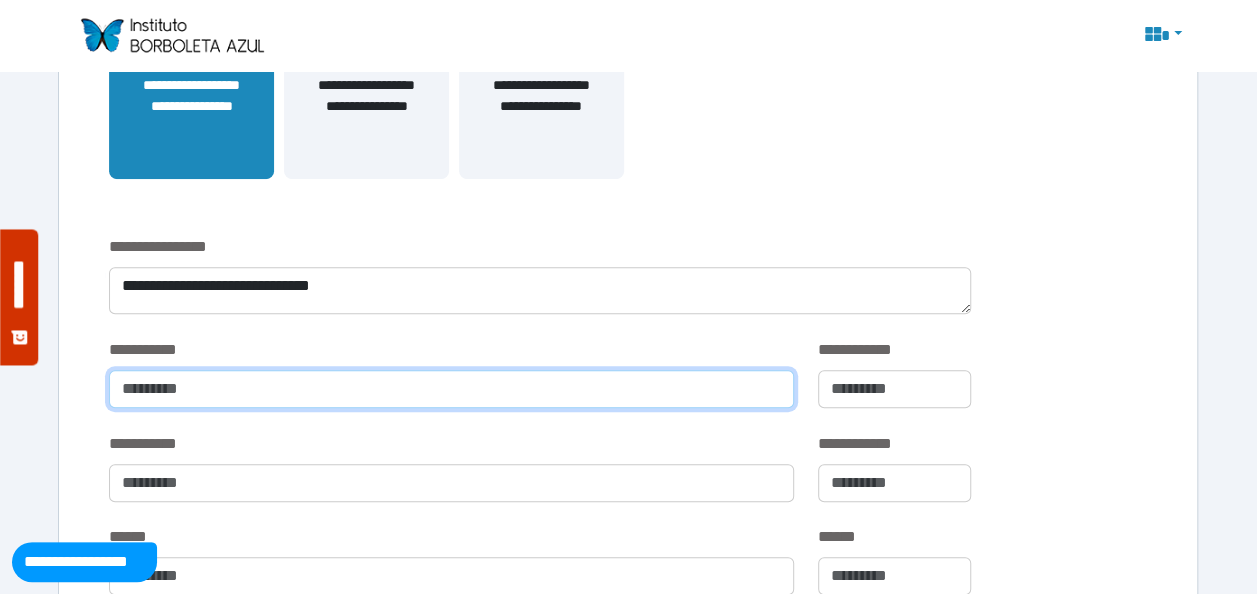 click at bounding box center (451, 389) 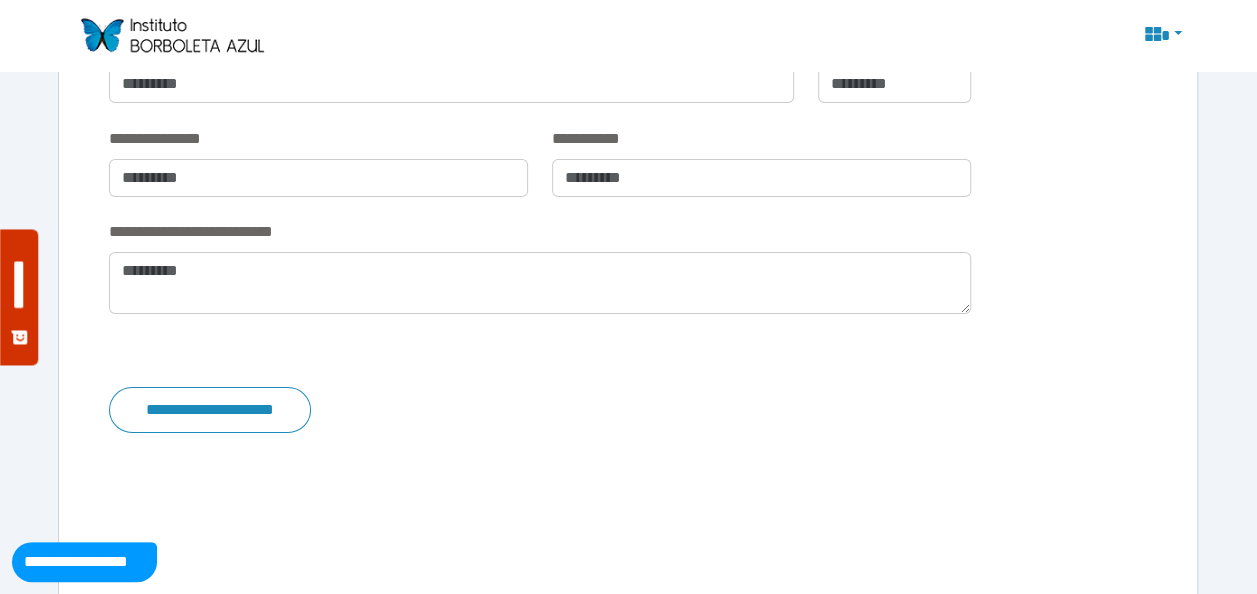 scroll, scrollTop: 3446, scrollLeft: 0, axis: vertical 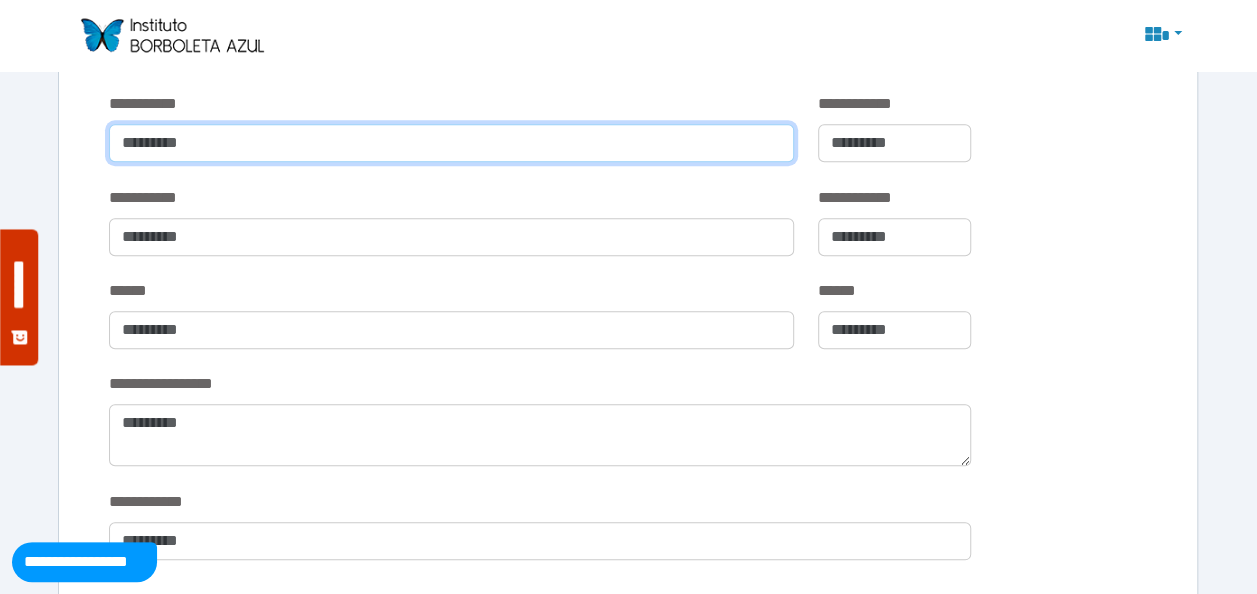 click at bounding box center (451, 143) 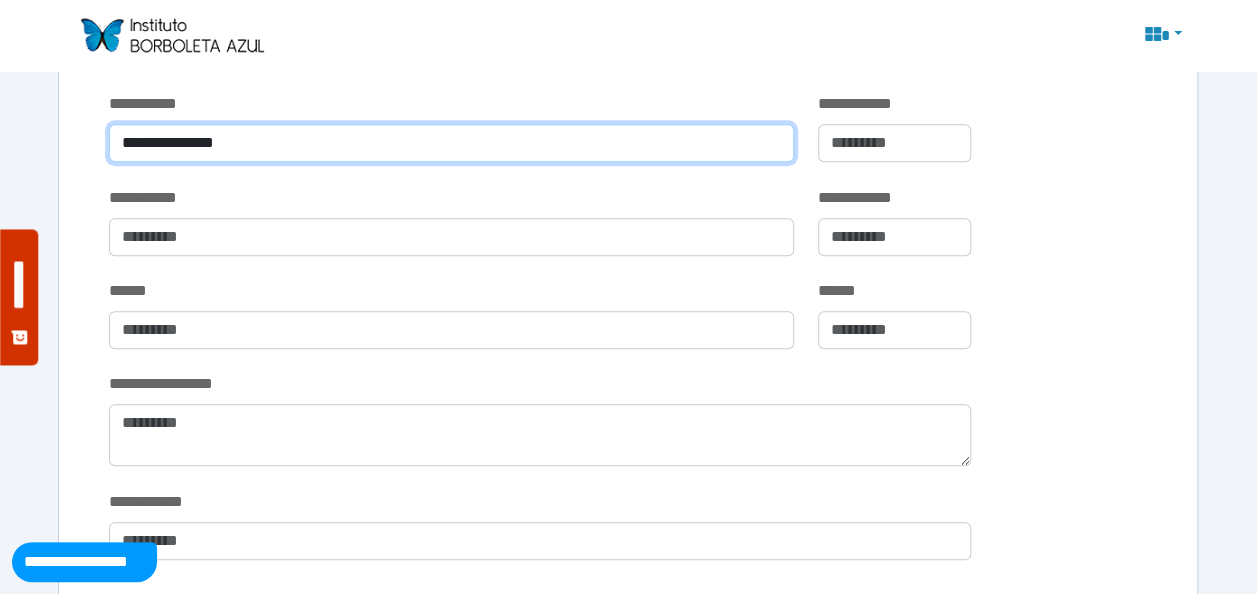 type on "**********" 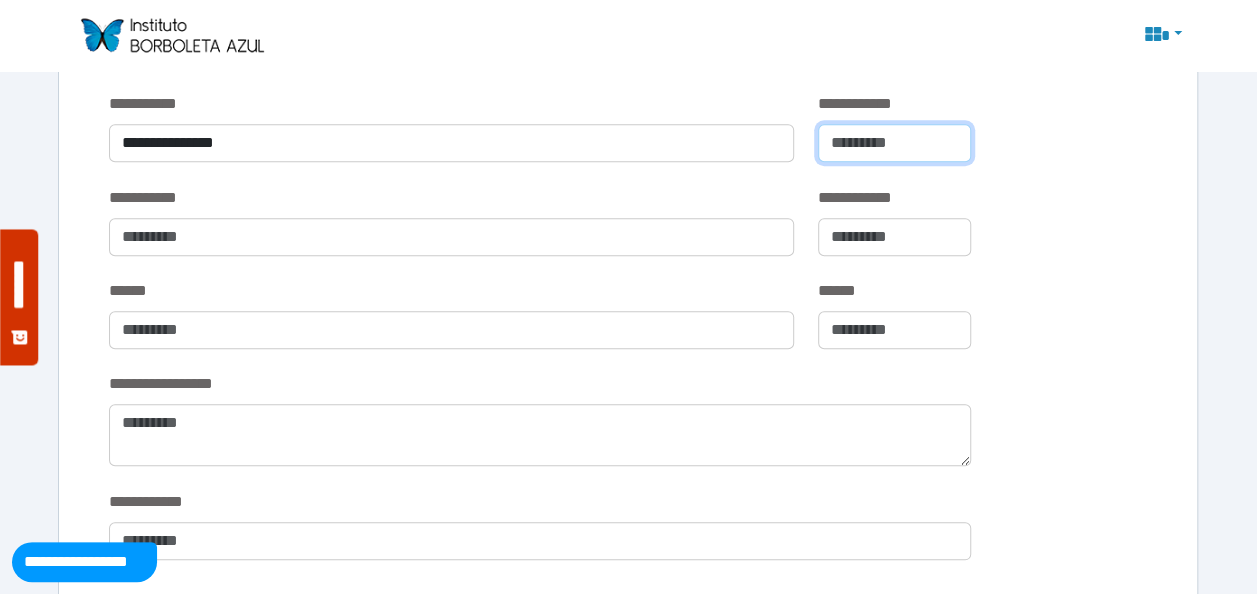 click at bounding box center (894, 143) 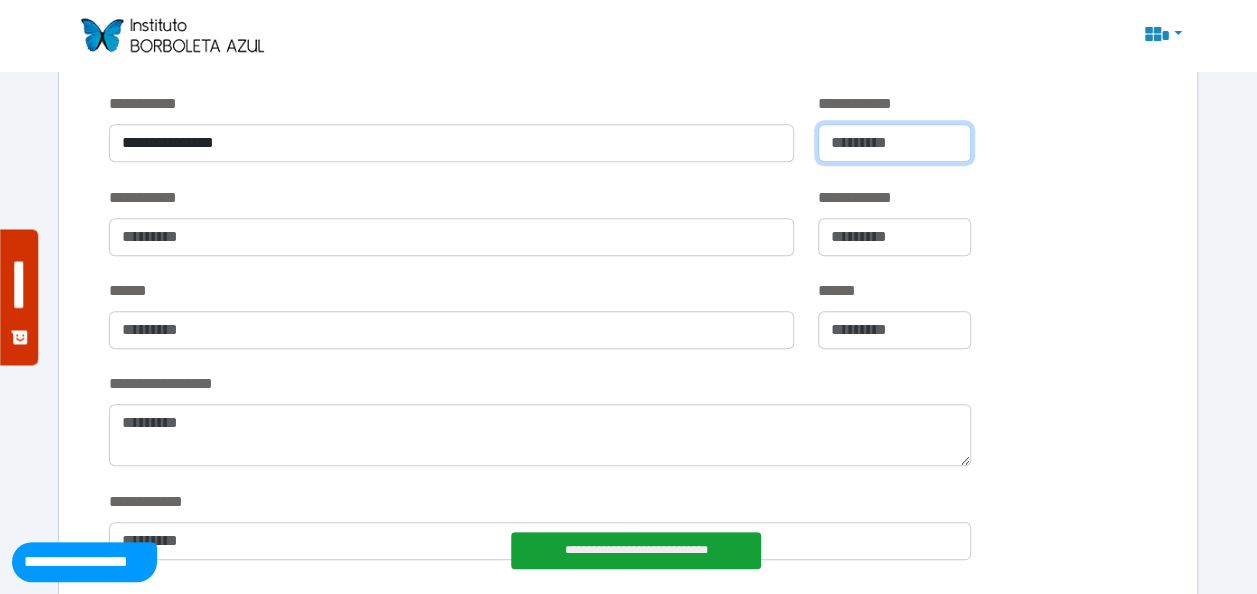 type on "**" 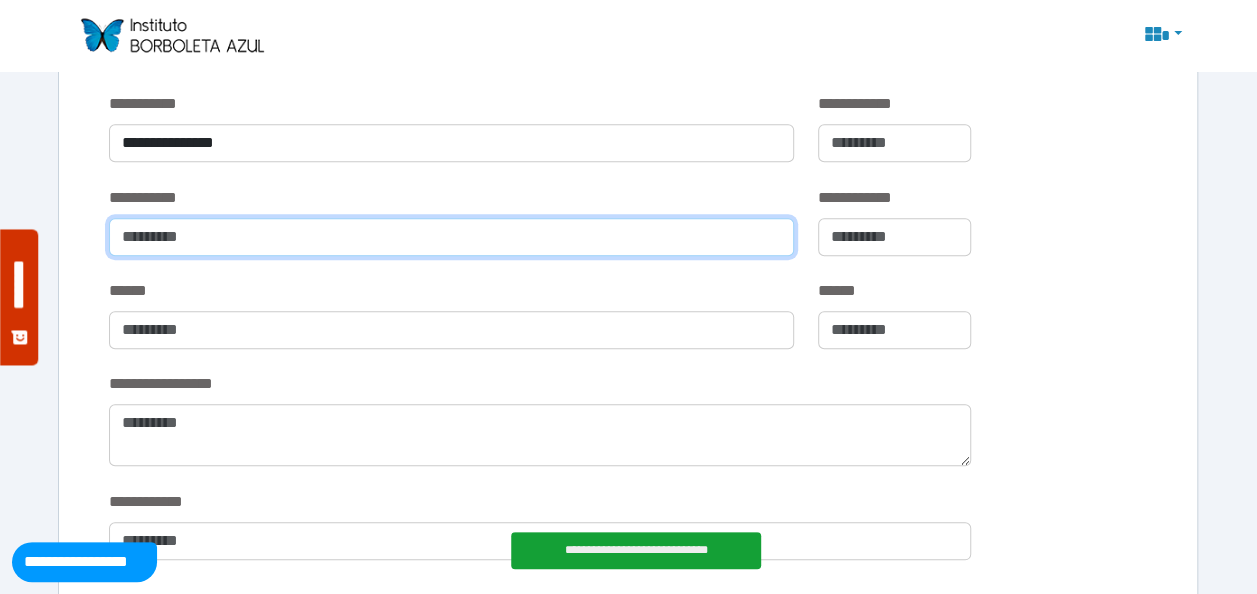 click at bounding box center [451, 237] 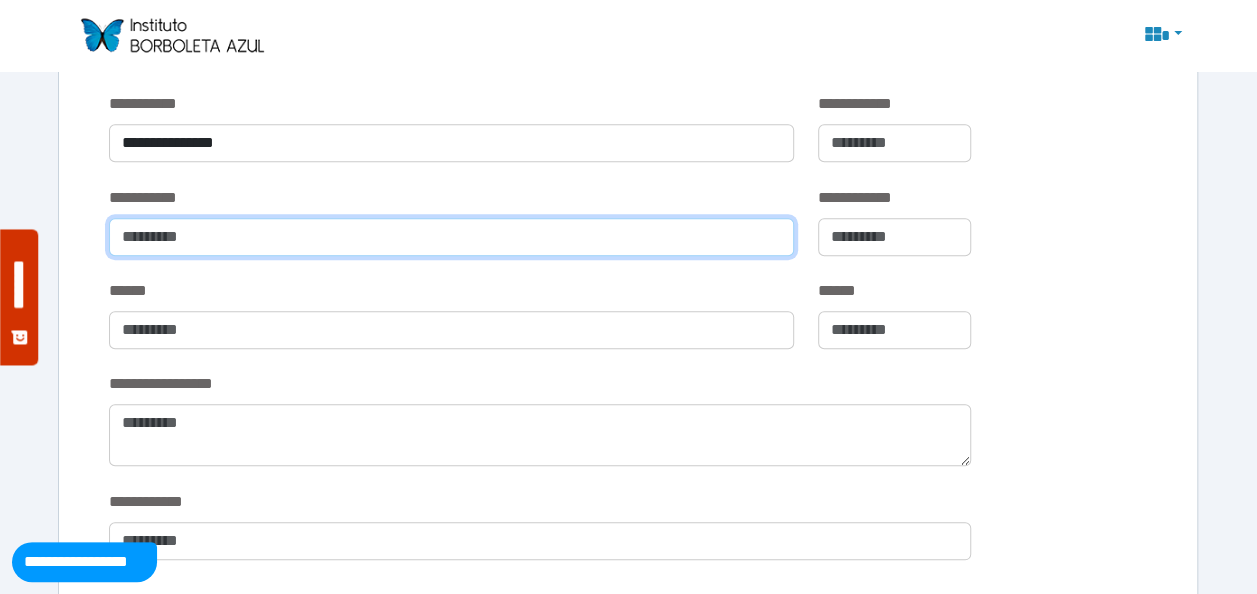 click at bounding box center (451, 237) 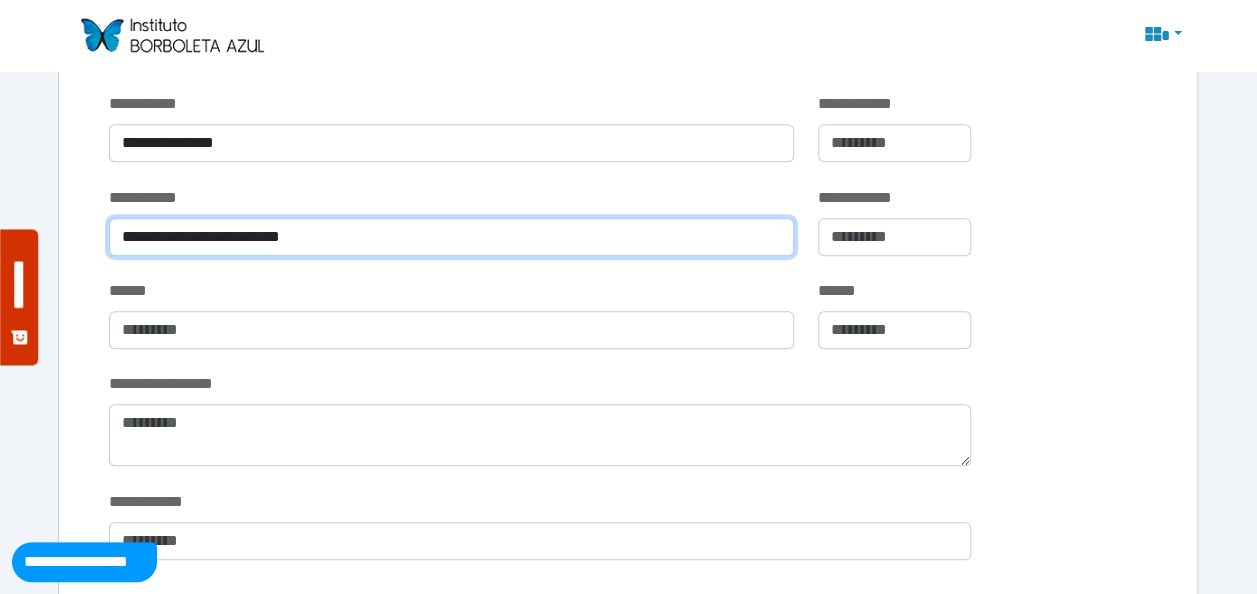 type on "**********" 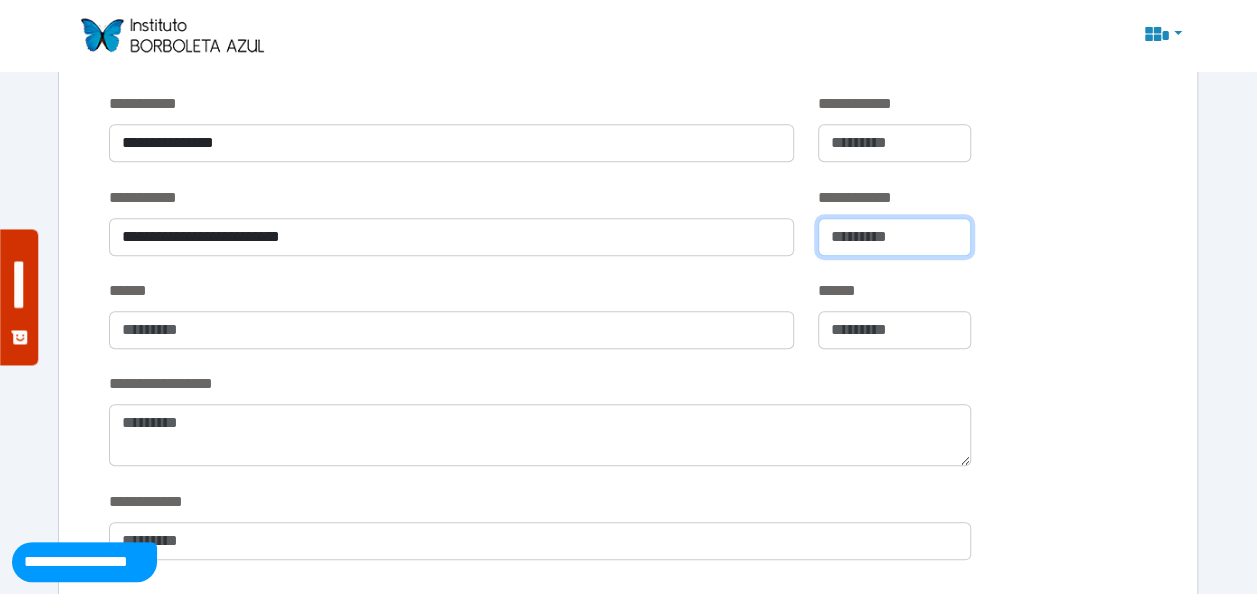 click at bounding box center [894, 237] 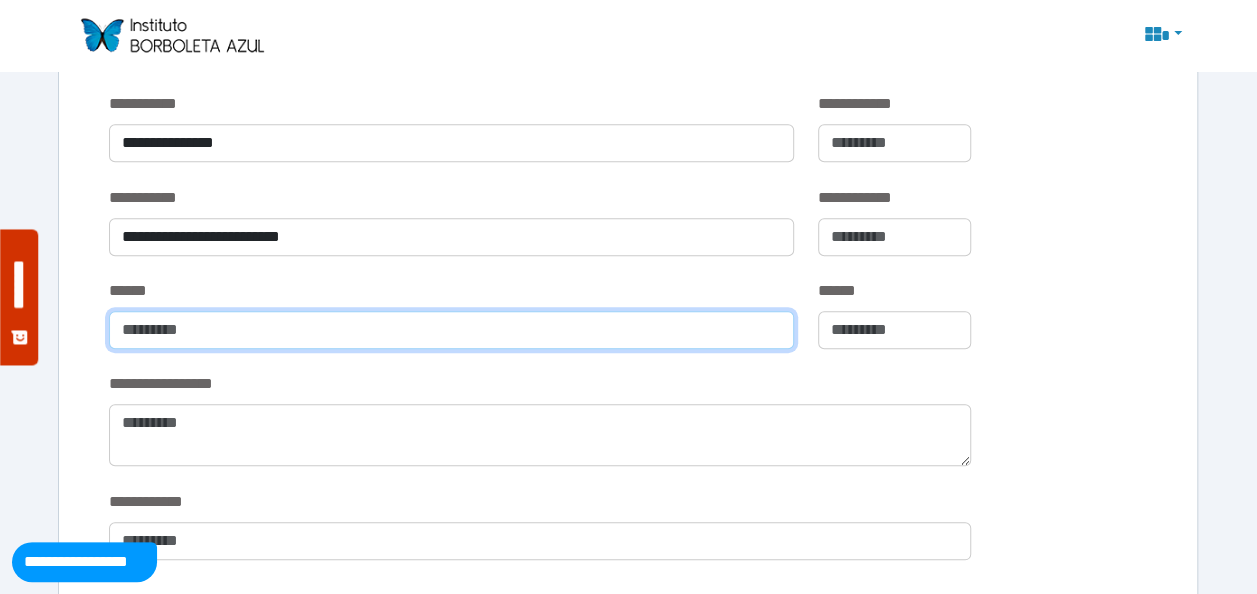 click at bounding box center [451, 330] 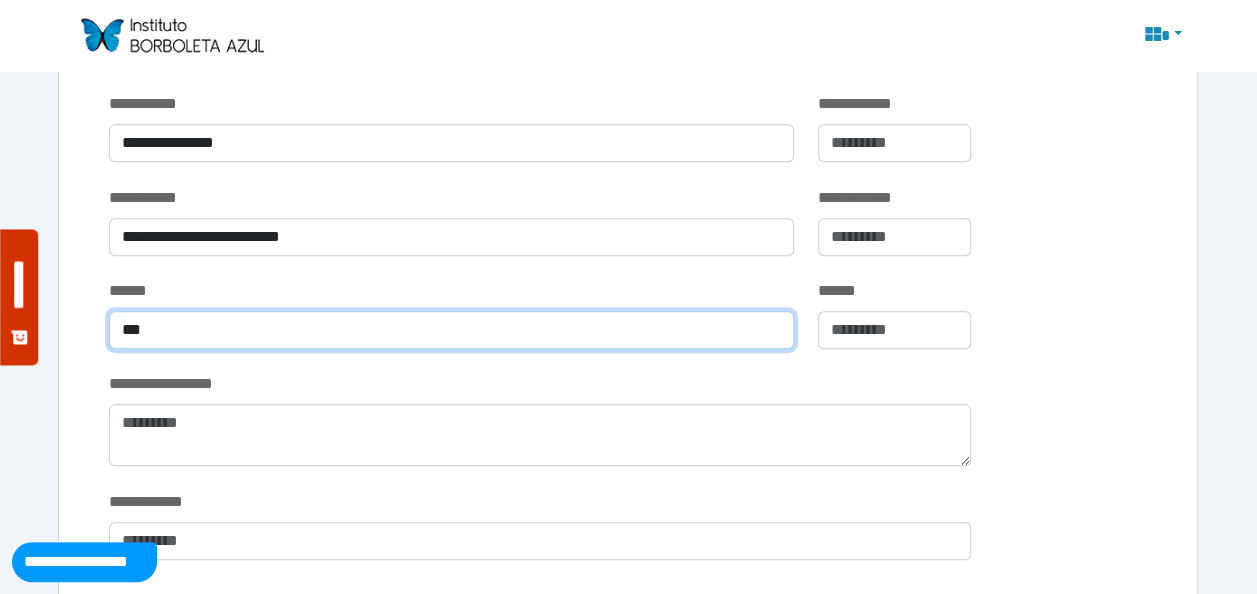 type on "***" 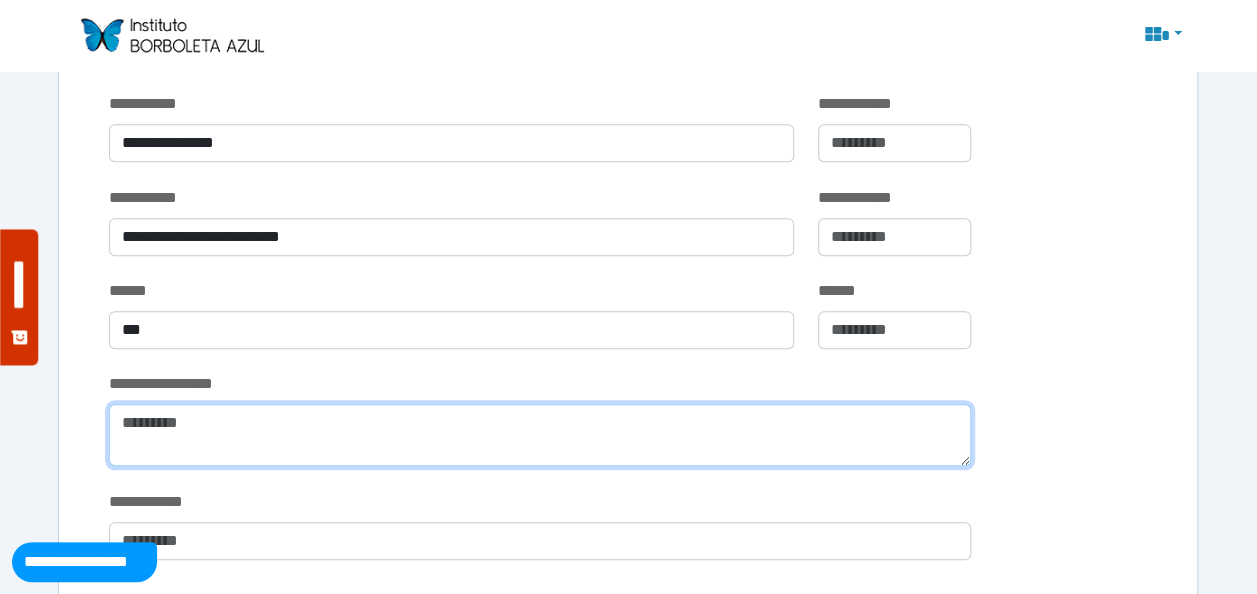click at bounding box center (540, 435) 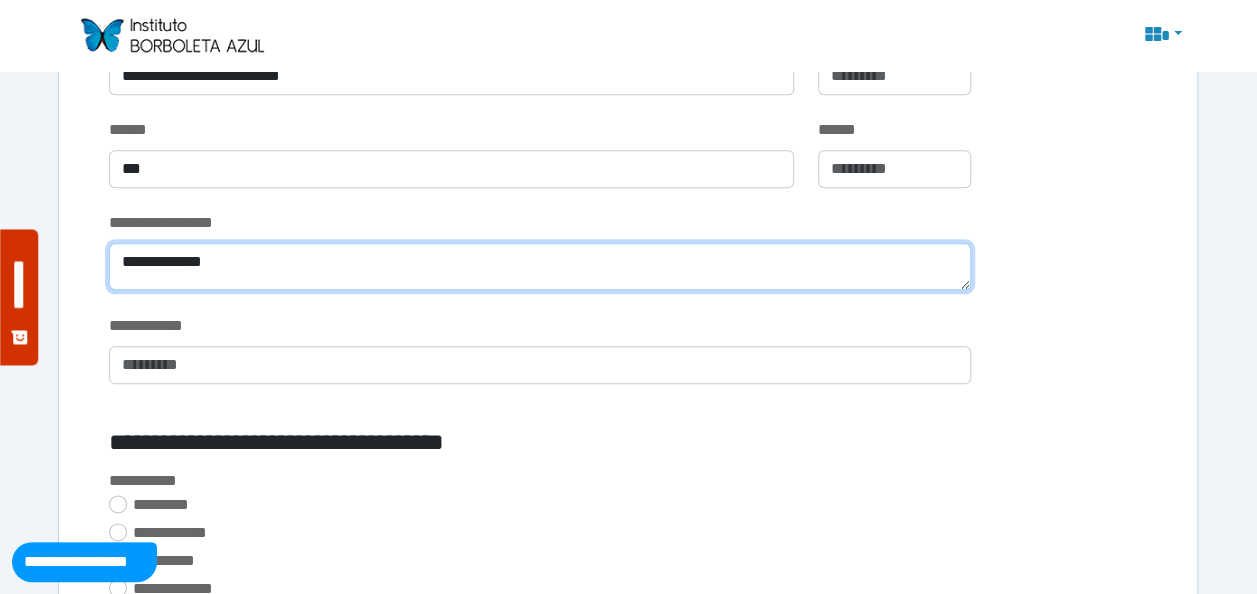 scroll, scrollTop: 949, scrollLeft: 0, axis: vertical 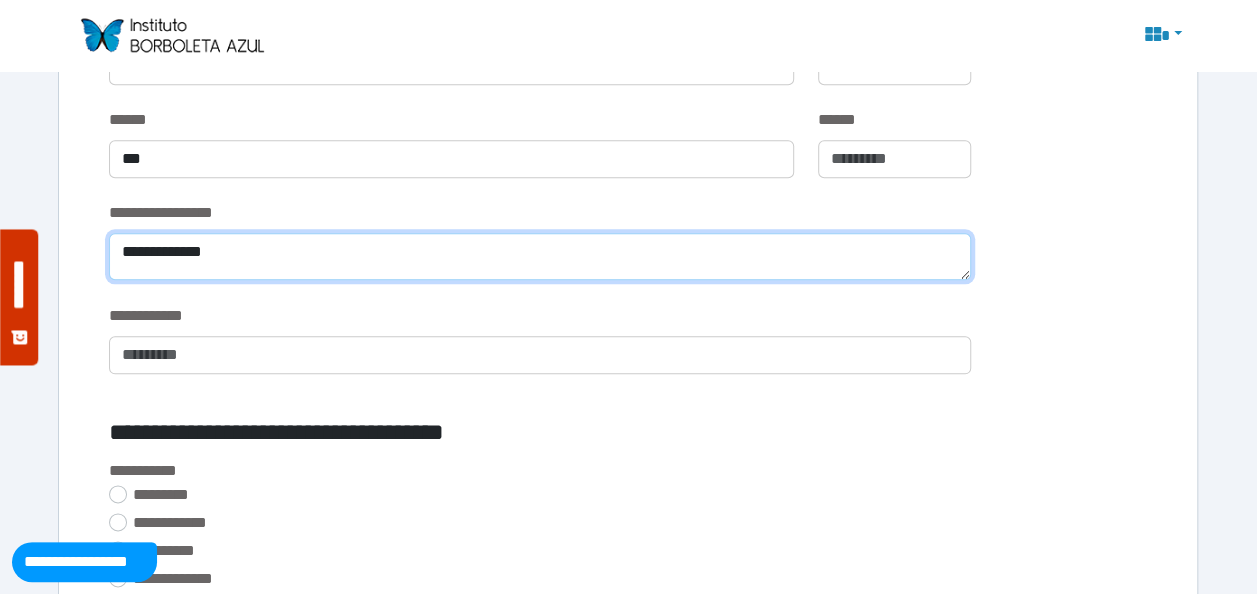 type on "**********" 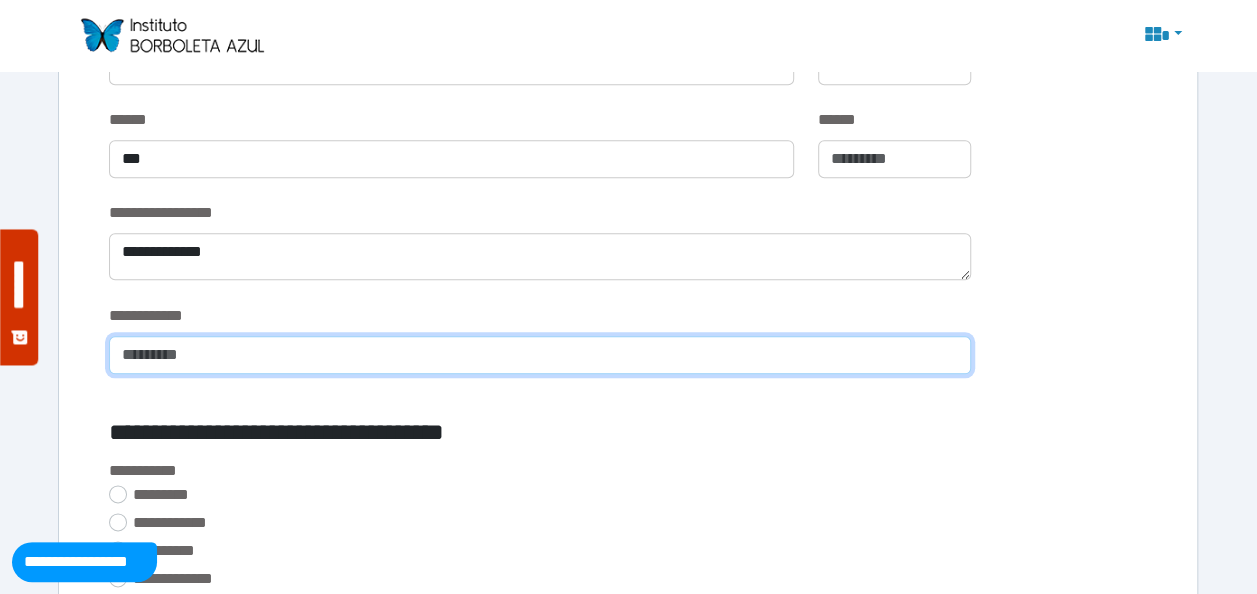 click at bounding box center (540, 355) 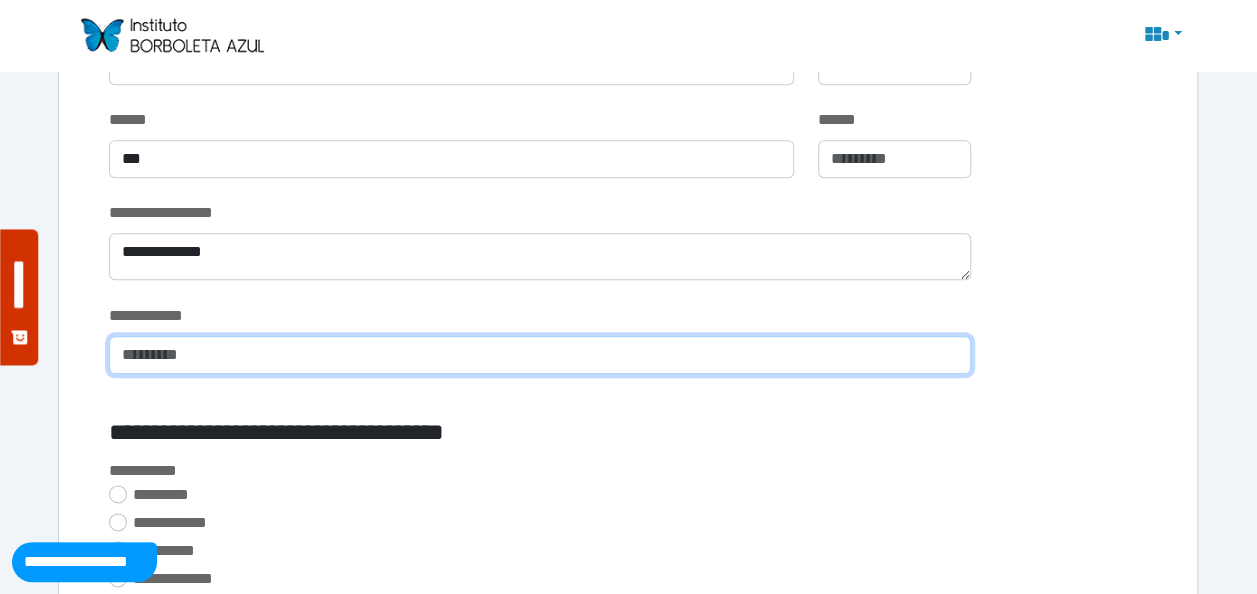 type on "*" 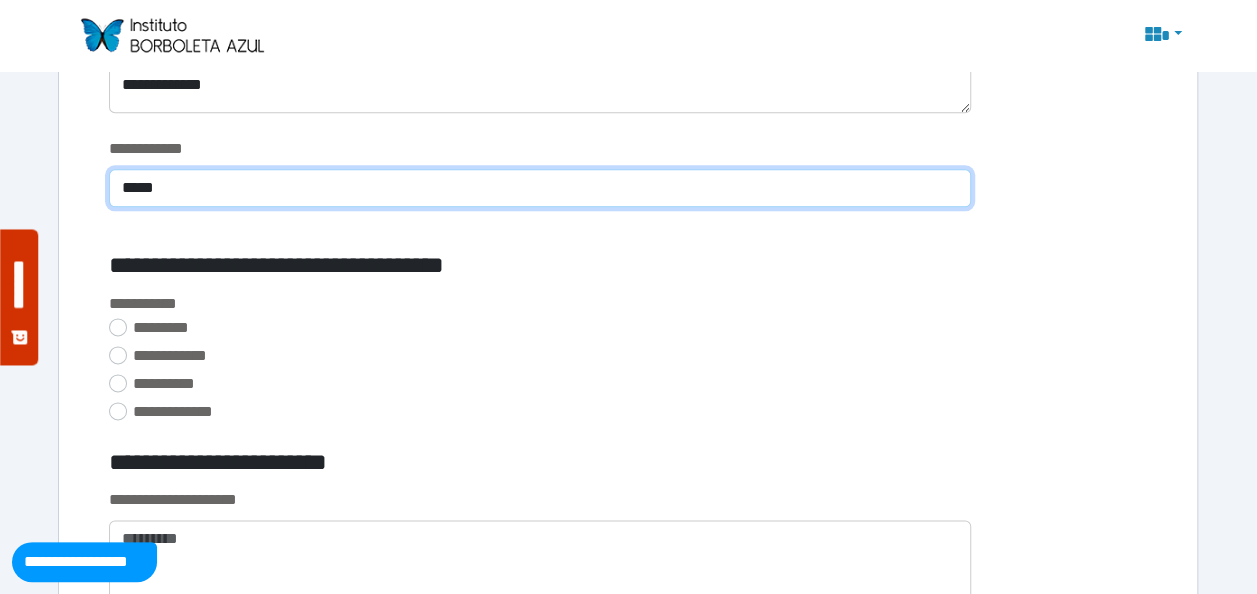scroll, scrollTop: 1120, scrollLeft: 0, axis: vertical 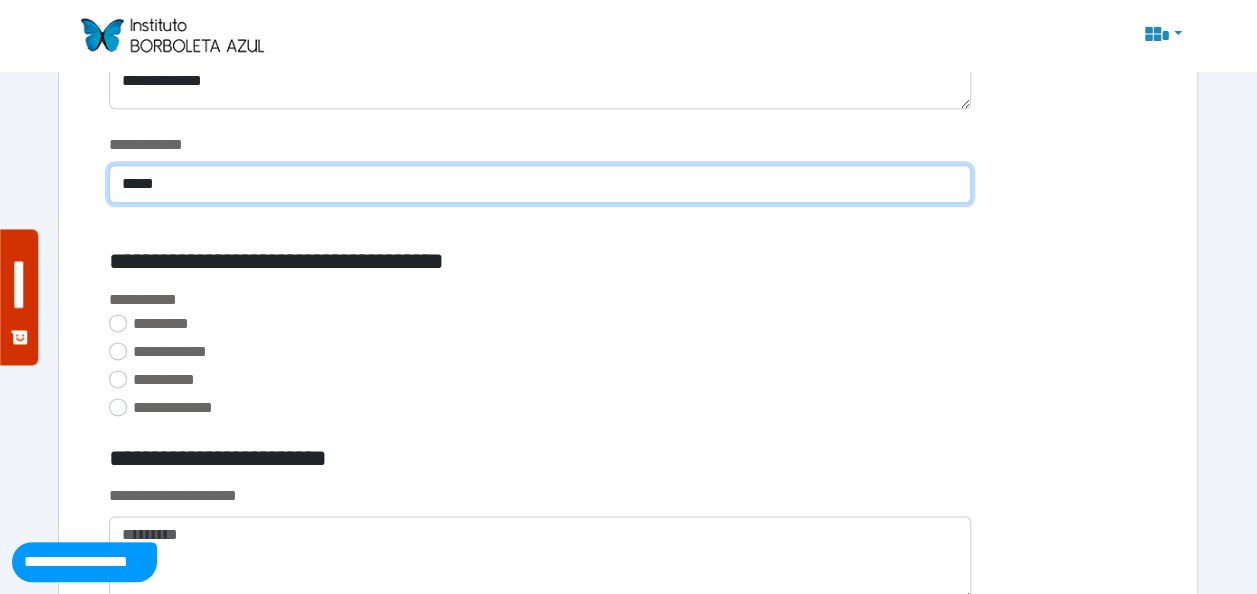 drag, startPoint x: 185, startPoint y: 177, endPoint x: 105, endPoint y: 186, distance: 80.50466 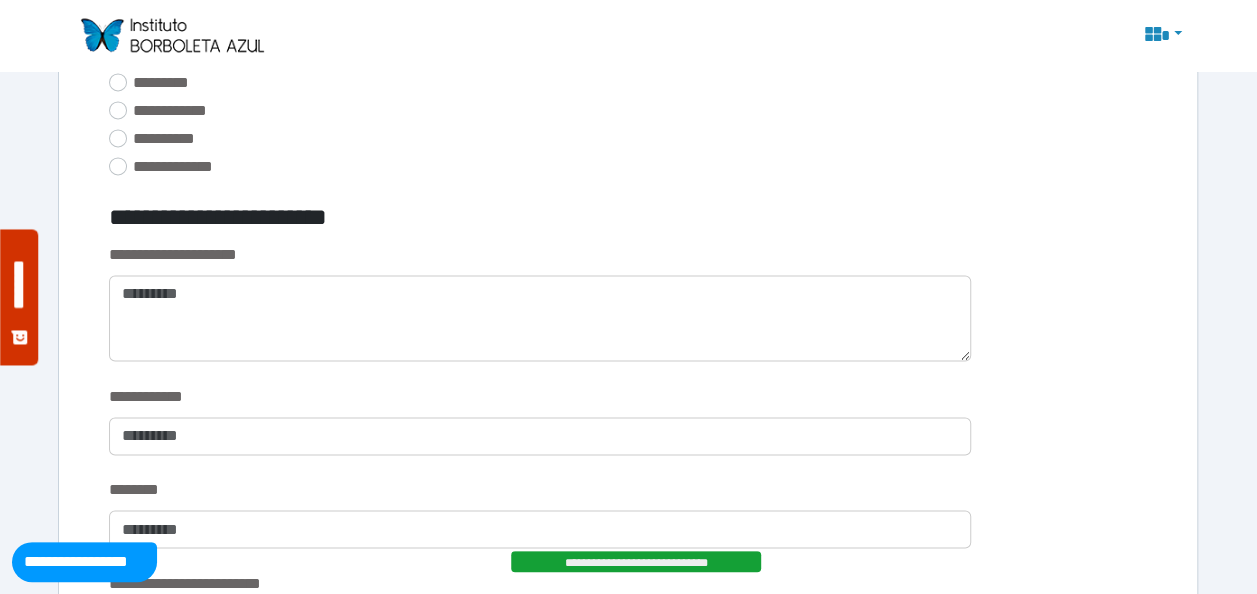 scroll, scrollTop: 1341, scrollLeft: 0, axis: vertical 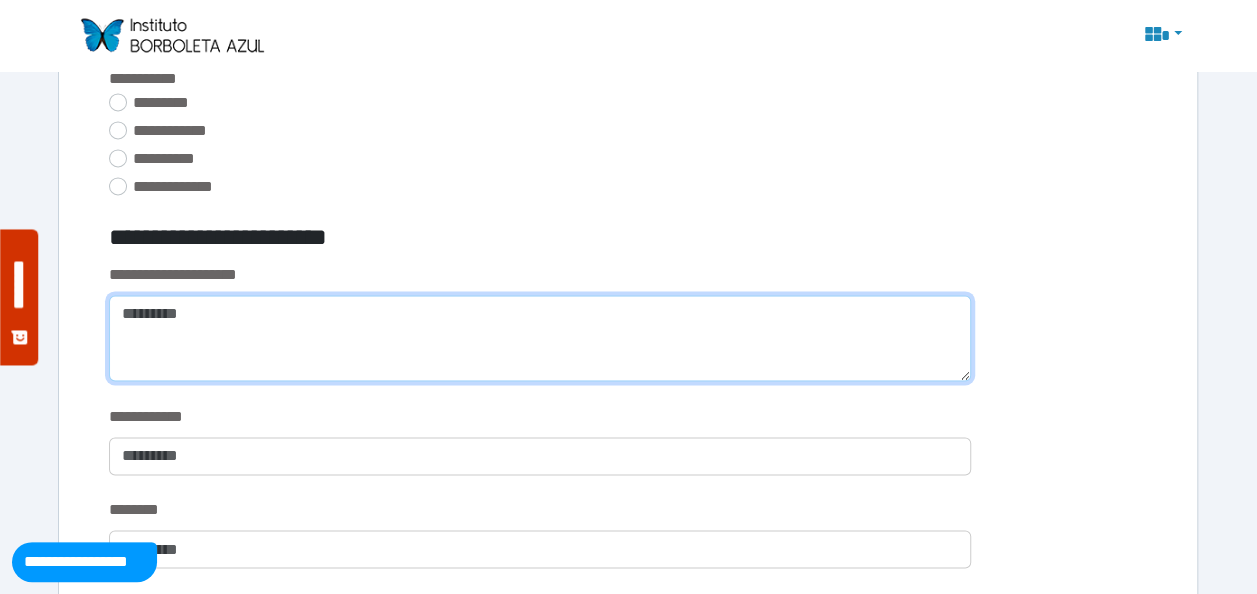 click at bounding box center (540, 338) 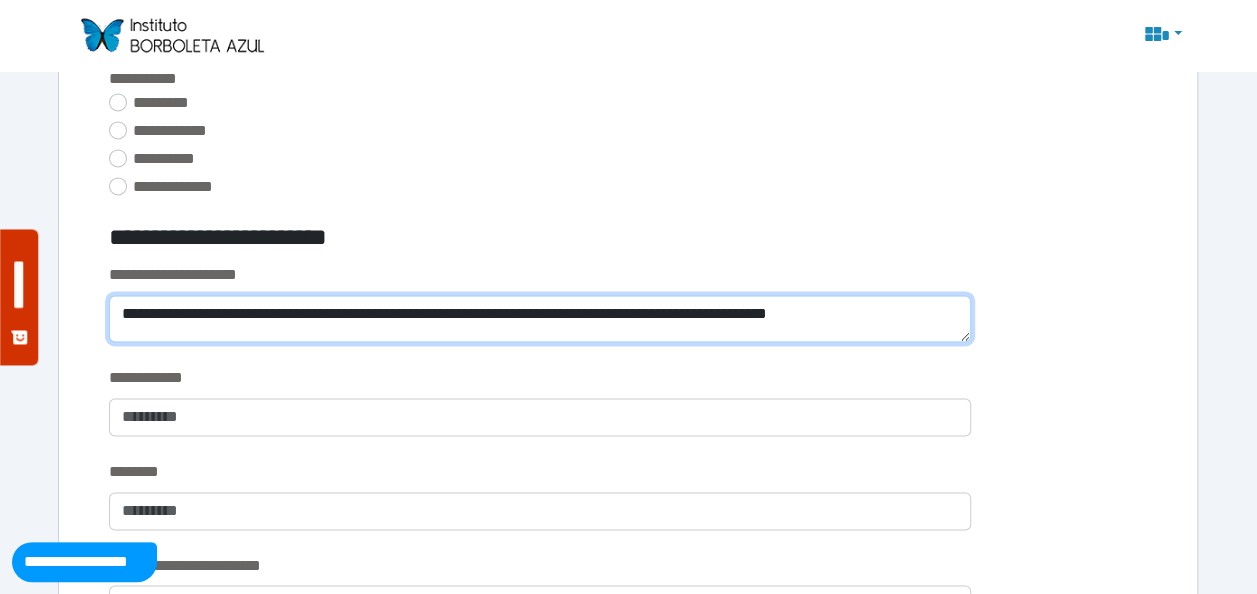 scroll, scrollTop: 0, scrollLeft: 0, axis: both 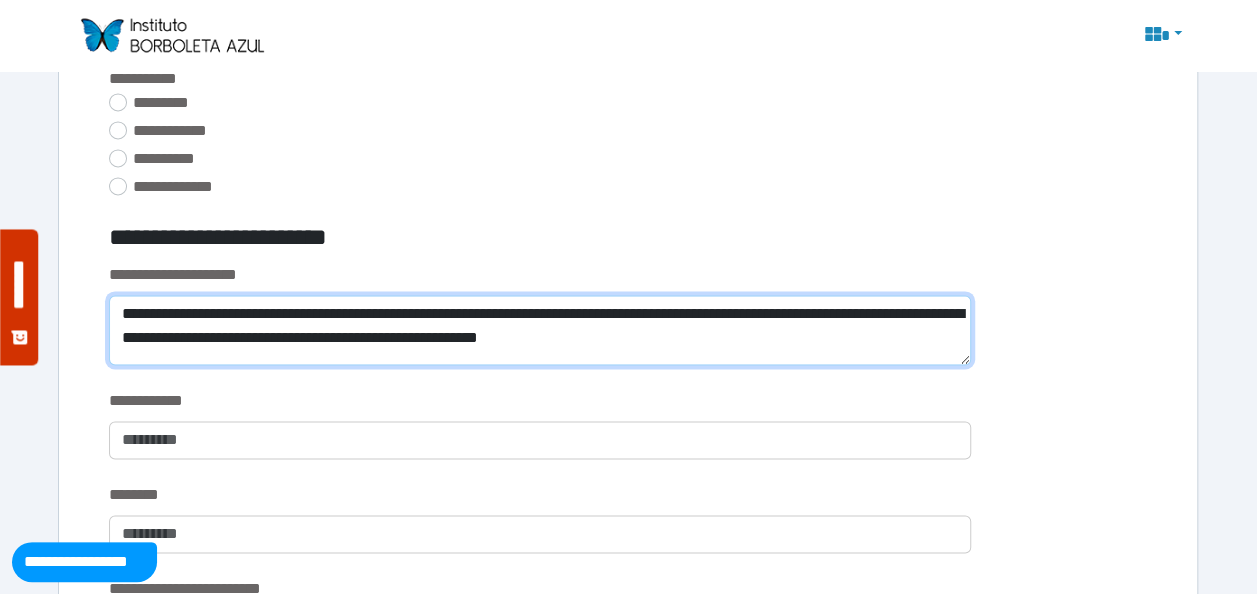 type on "**********" 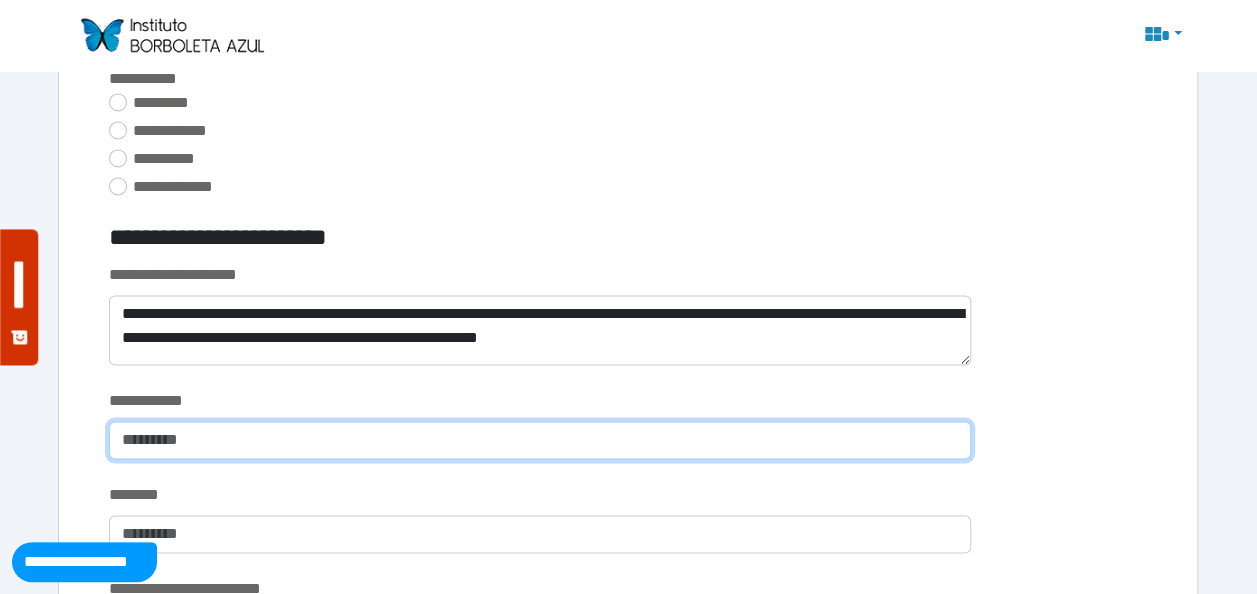 click at bounding box center (540, 440) 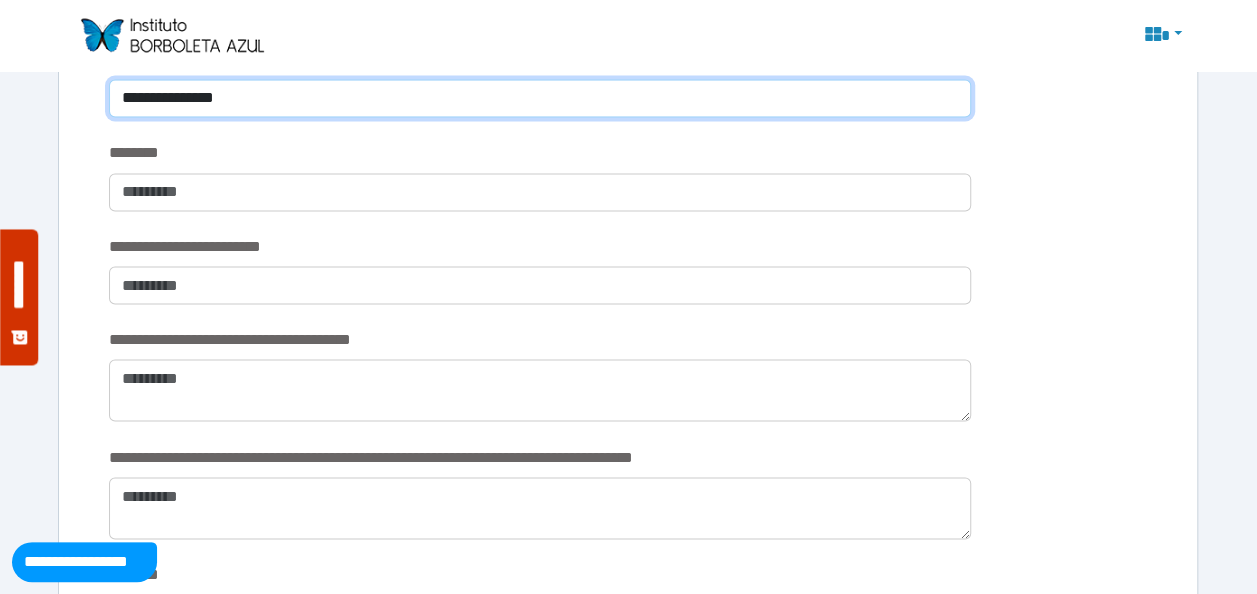 scroll, scrollTop: 1688, scrollLeft: 0, axis: vertical 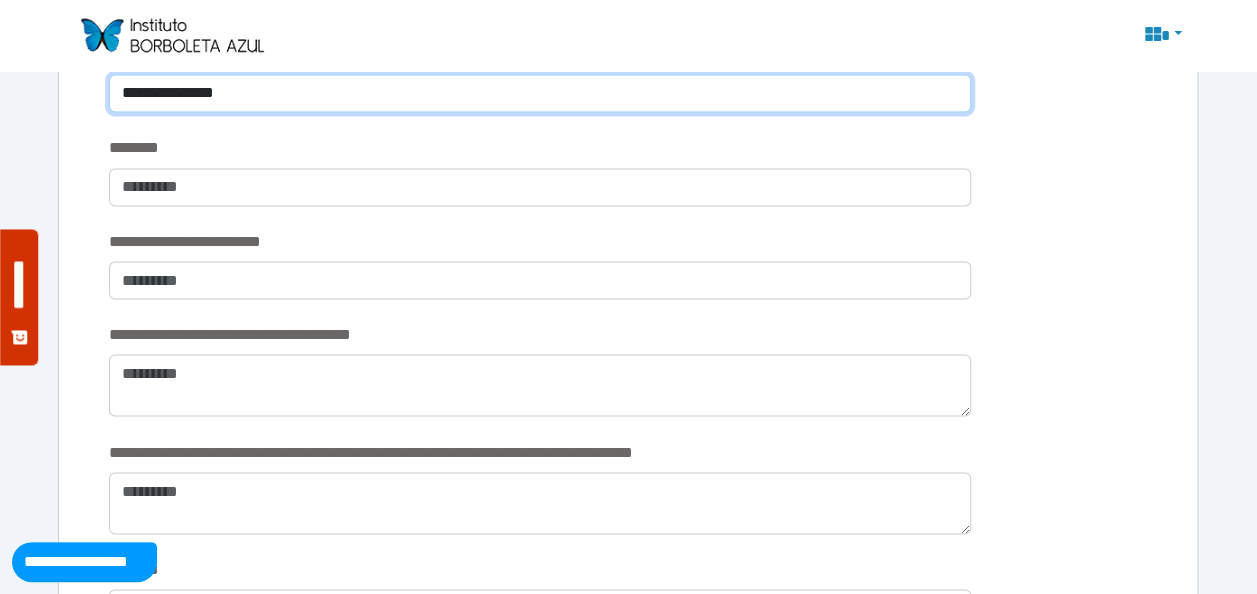 type on "**********" 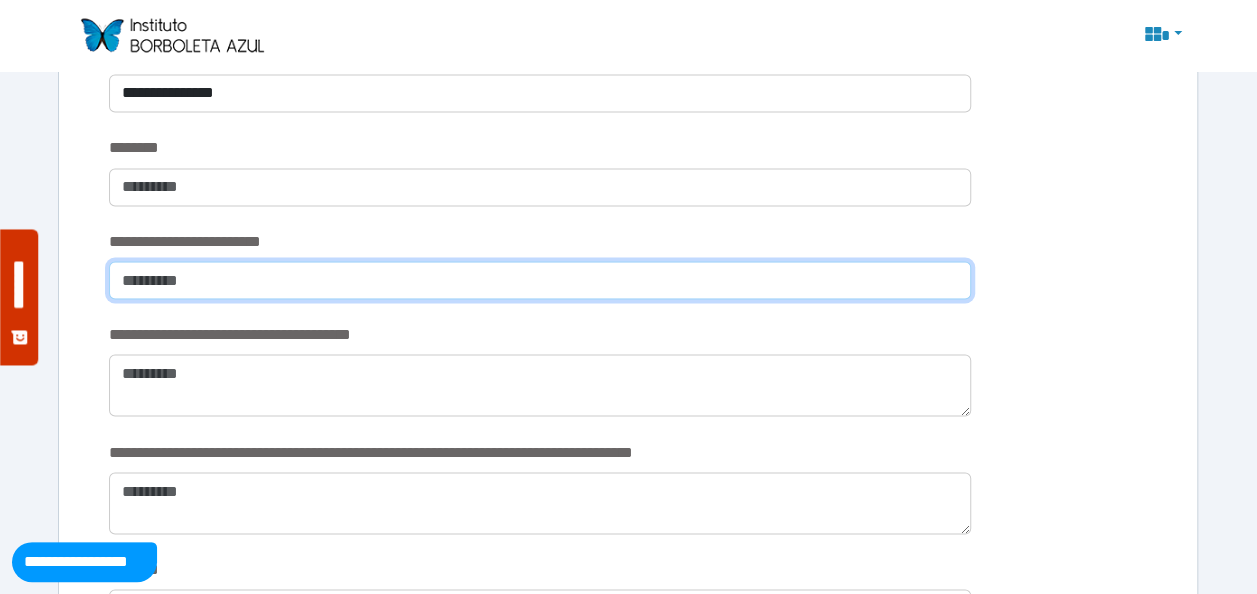 click at bounding box center [540, 280] 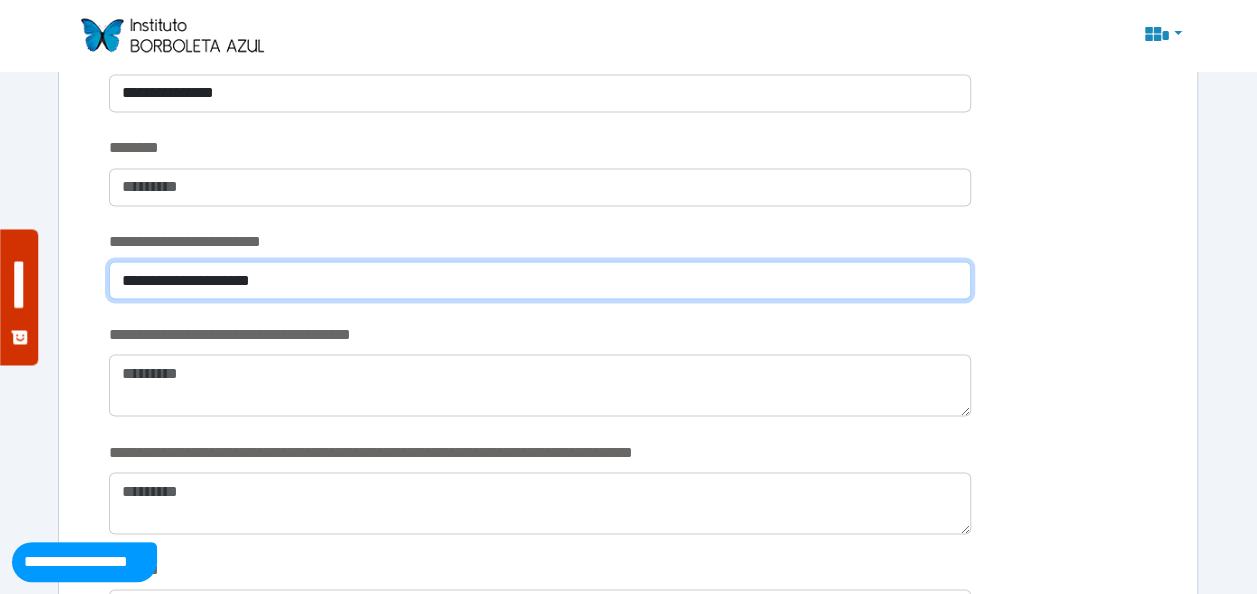 type on "**********" 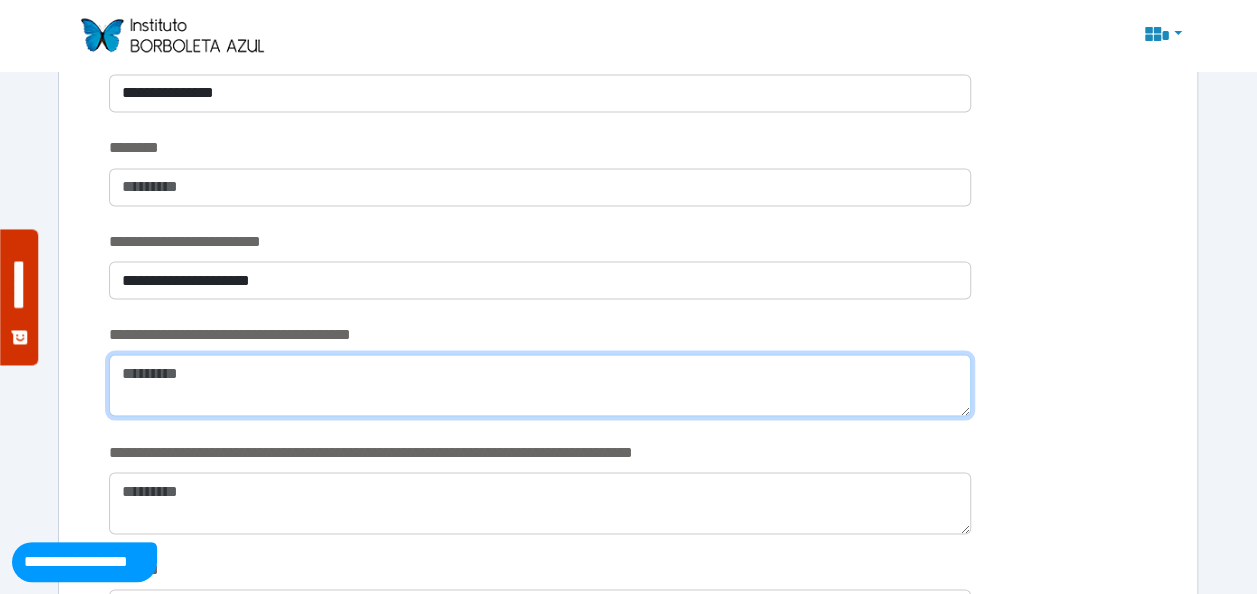 click at bounding box center (540, 385) 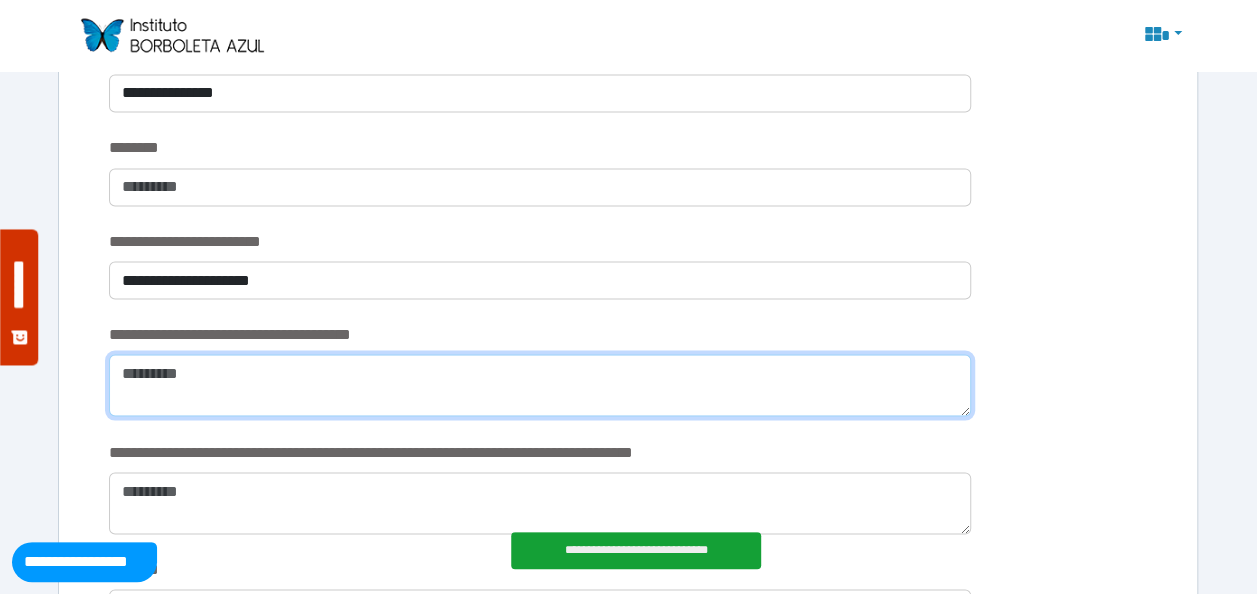 type on "*" 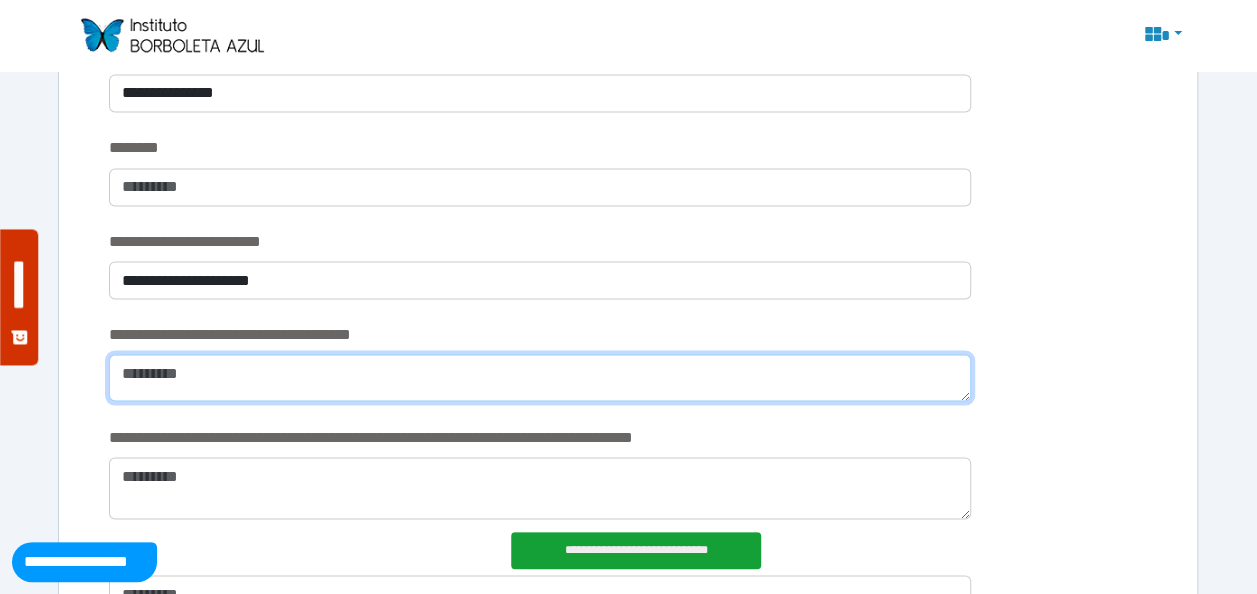 type on "*" 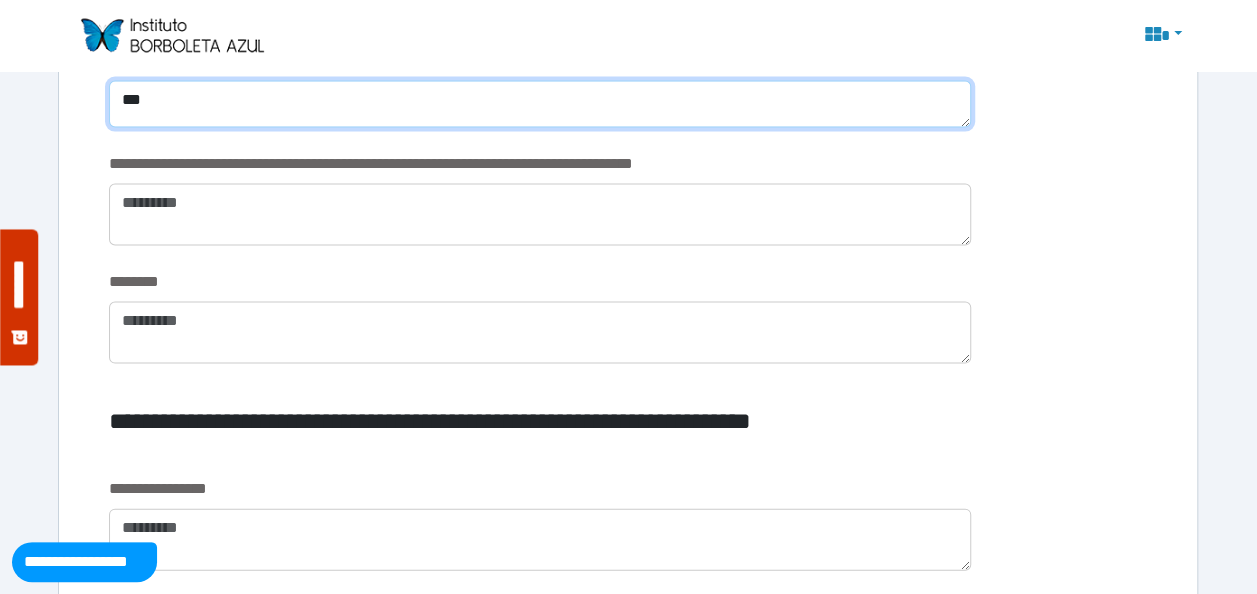 scroll, scrollTop: 1966, scrollLeft: 0, axis: vertical 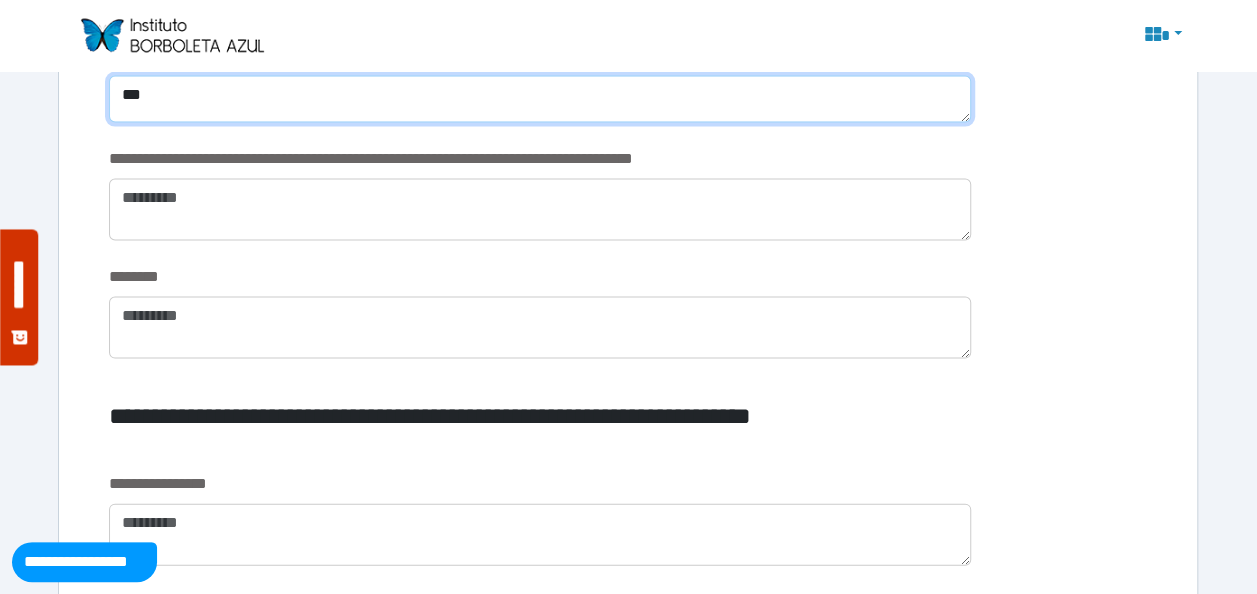 type on "***" 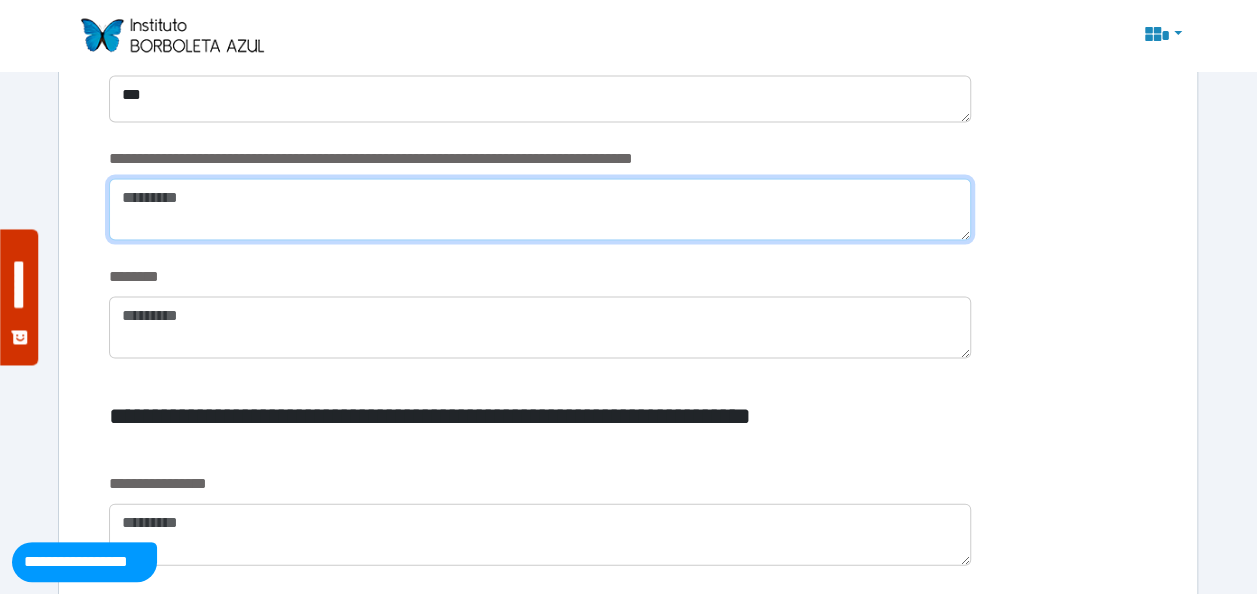 click at bounding box center (540, 210) 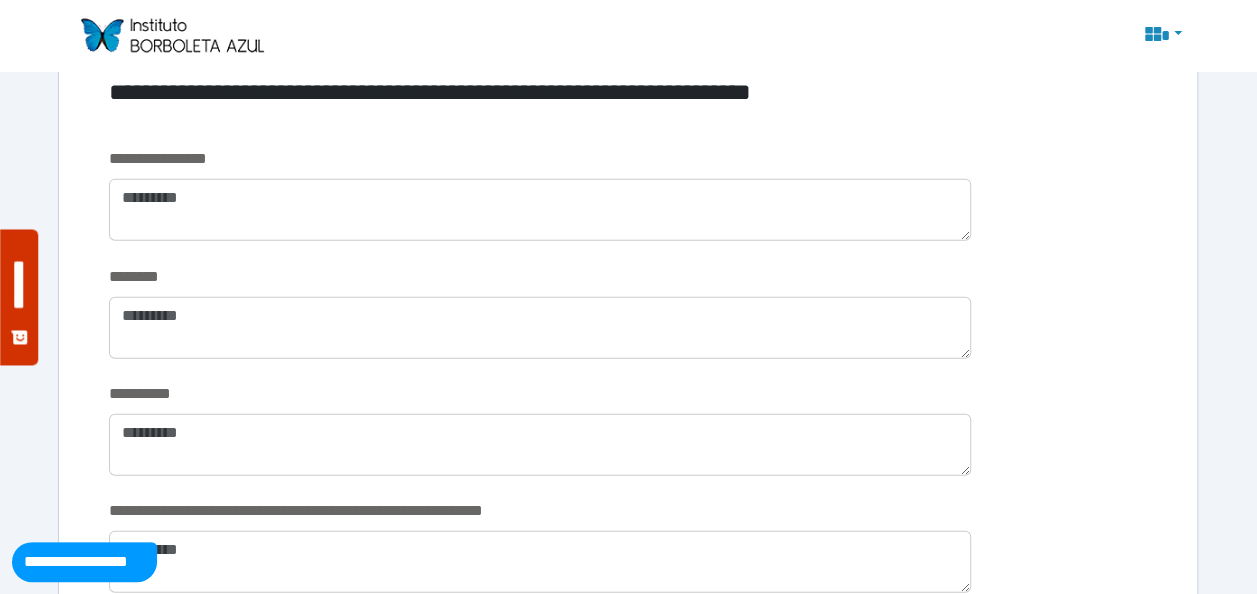 scroll, scrollTop: 2280, scrollLeft: 0, axis: vertical 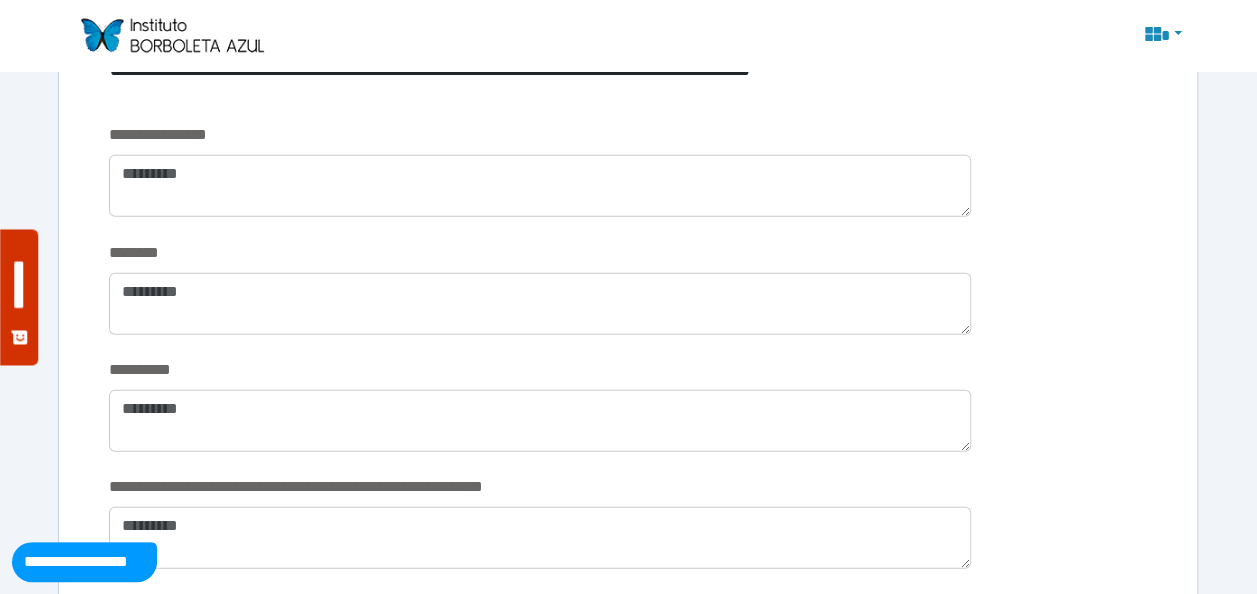 type on "***" 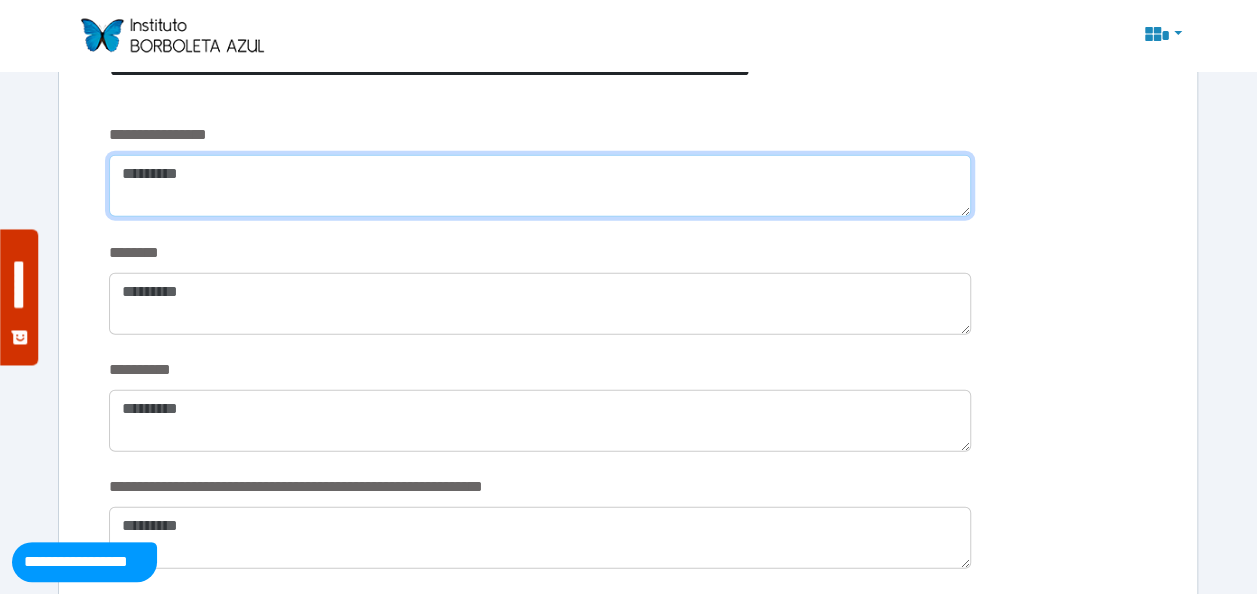 click at bounding box center (540, 186) 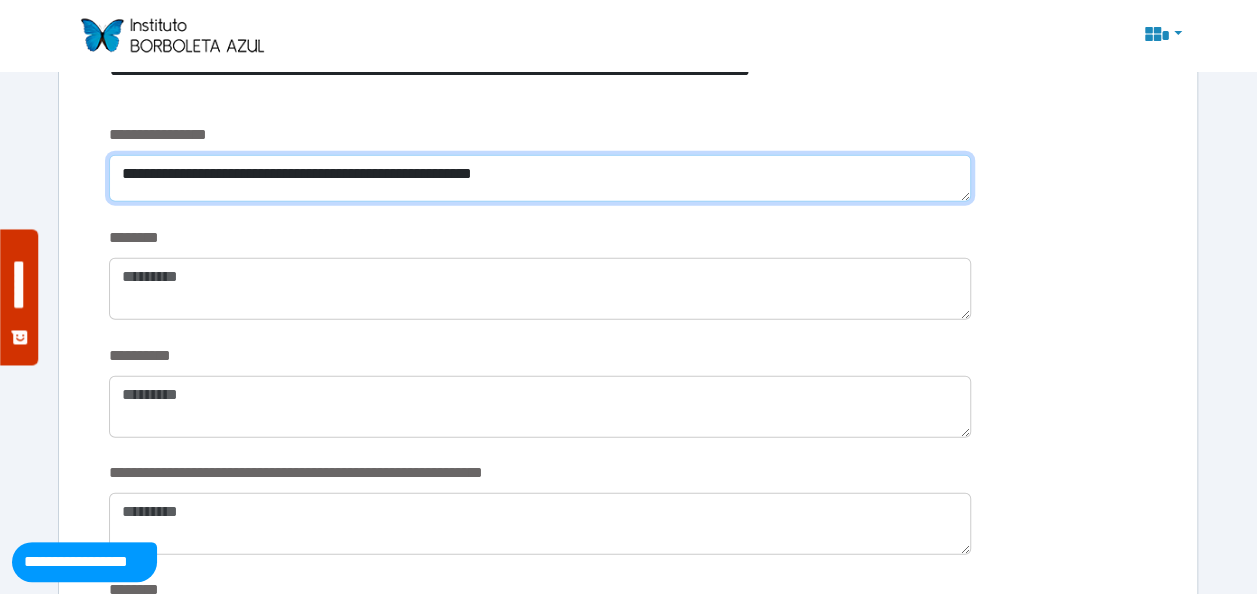 drag, startPoint x: 116, startPoint y: 174, endPoint x: 660, endPoint y: 164, distance: 544.0919 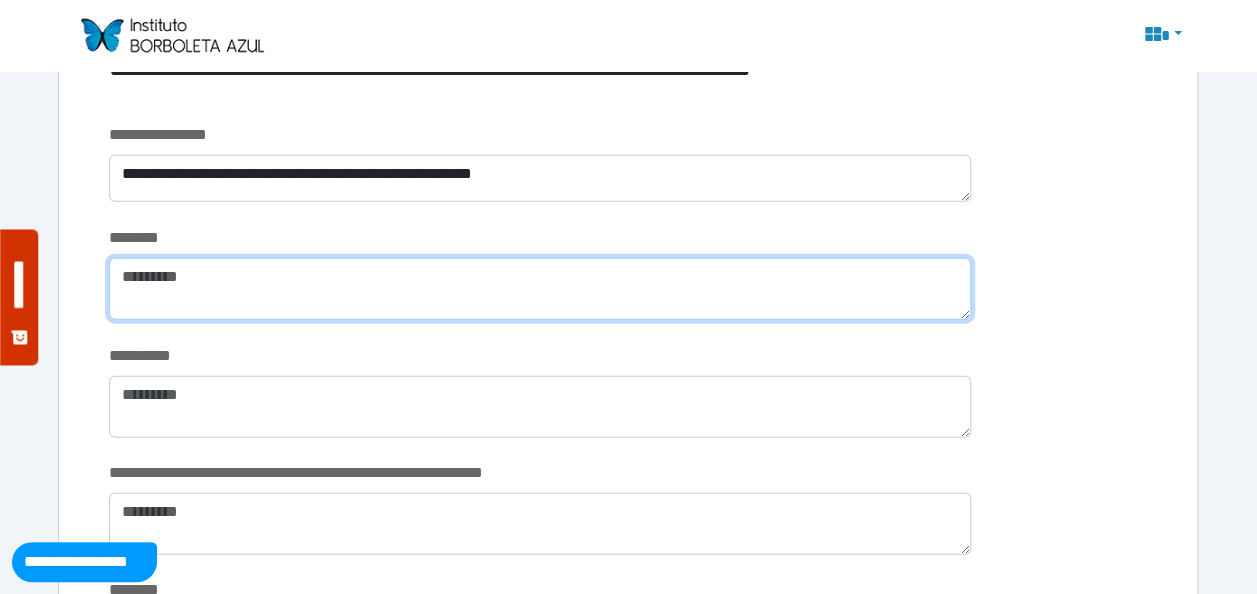 click at bounding box center [540, 289] 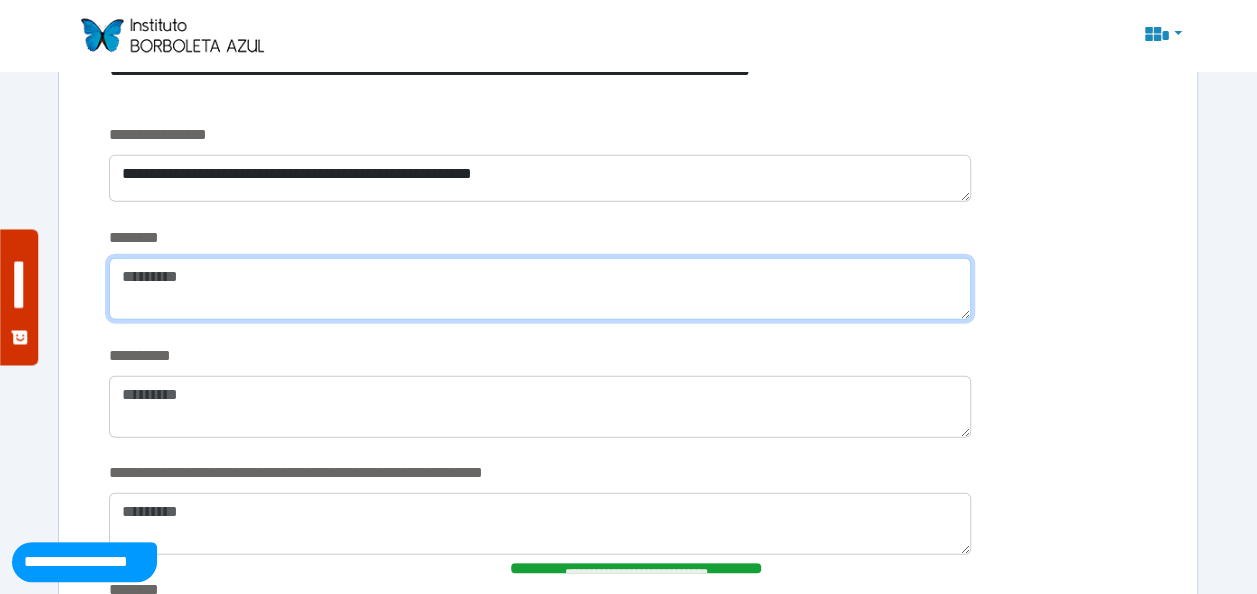 paste on "**********" 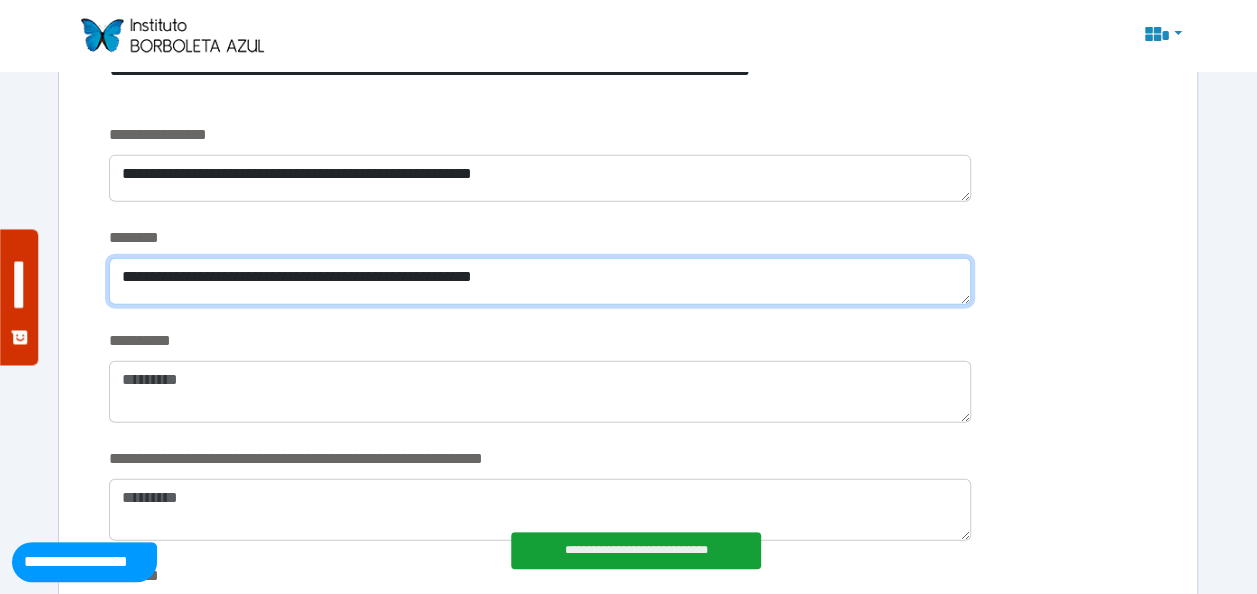 type on "**********" 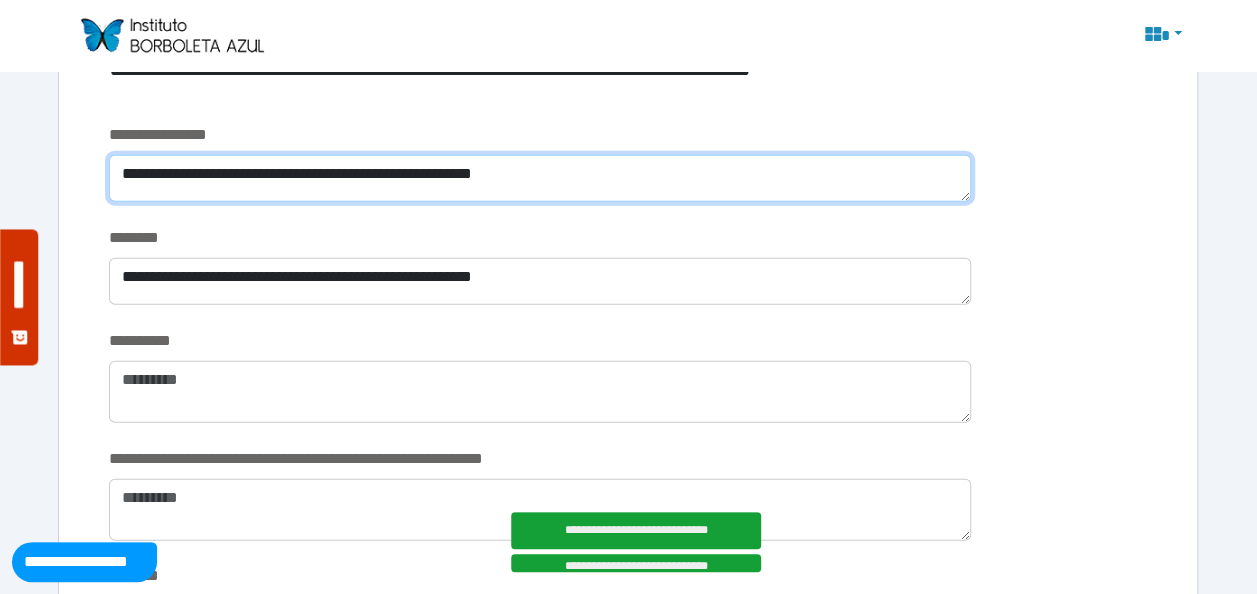 drag, startPoint x: 122, startPoint y: 168, endPoint x: 648, endPoint y: 146, distance: 526.4599 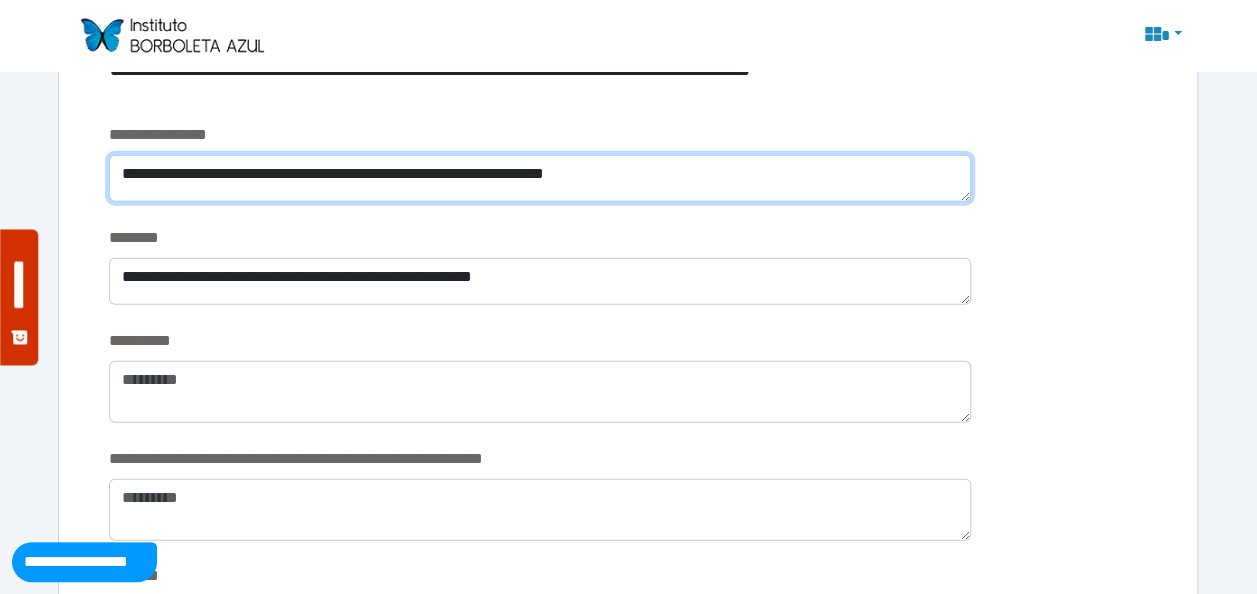 type on "**********" 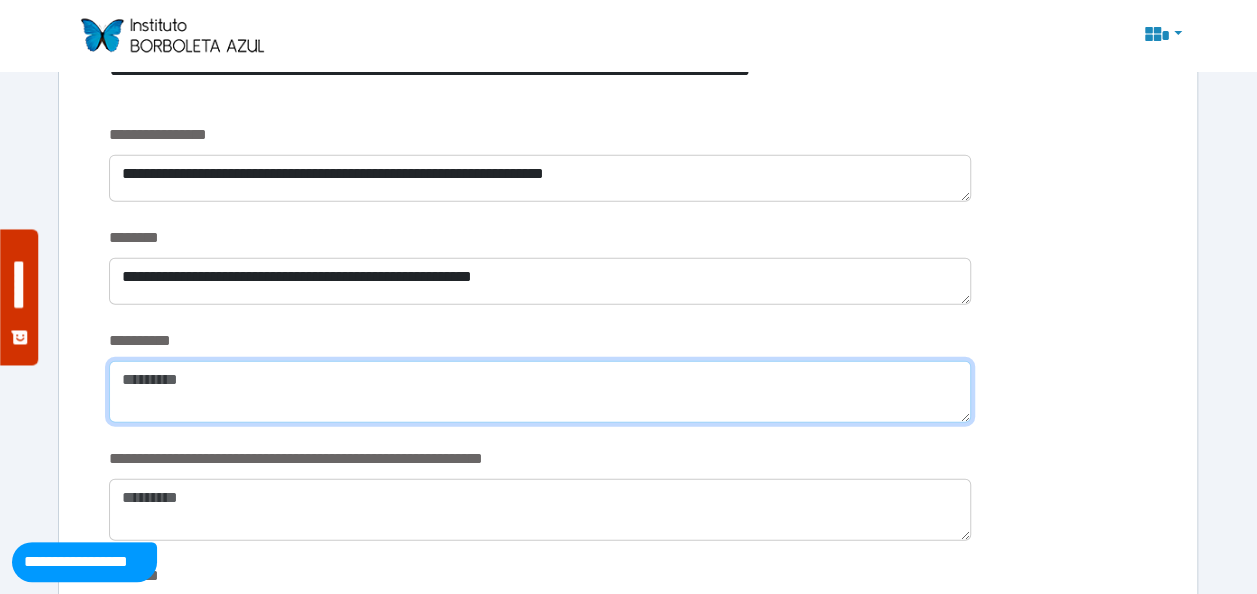 click at bounding box center [540, 392] 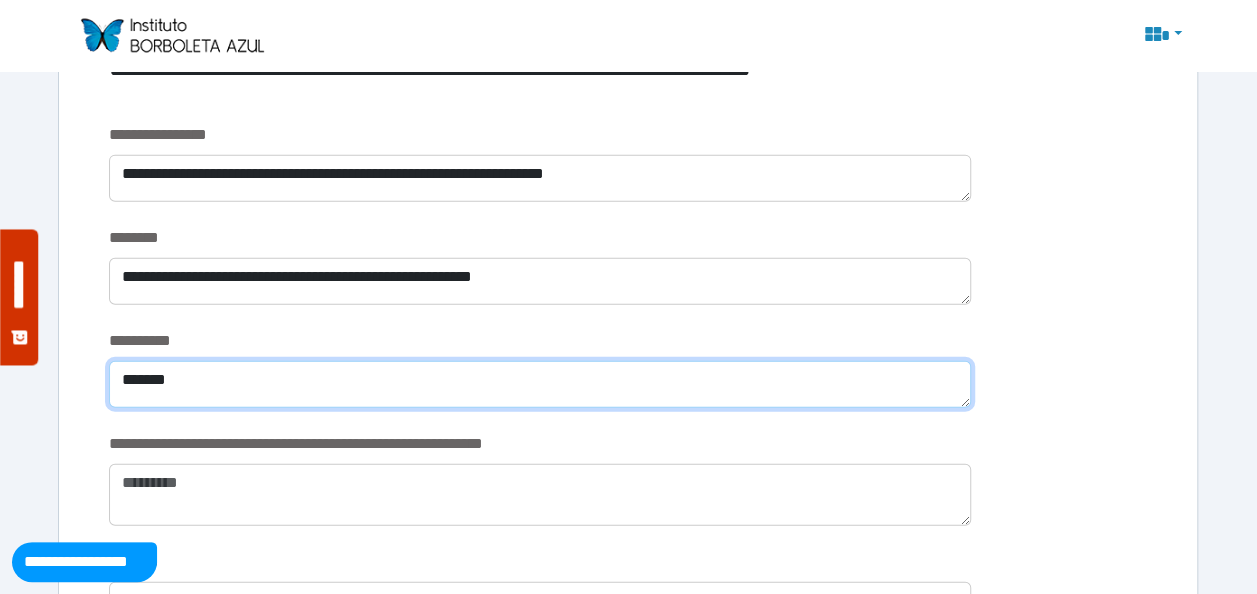 type on "*******" 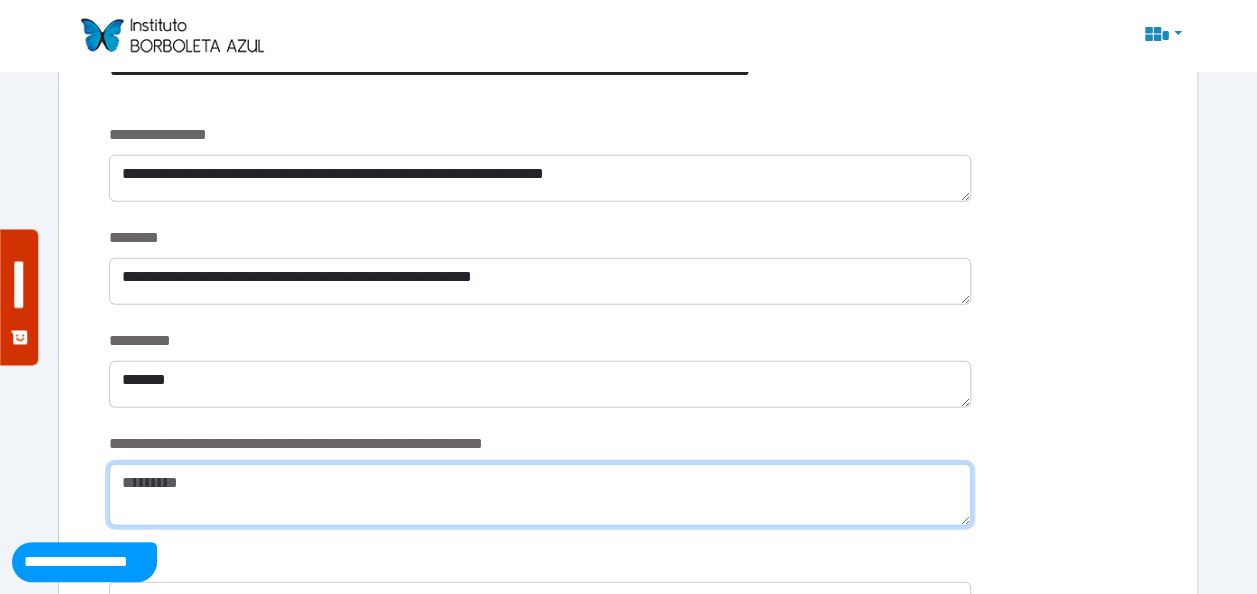 click at bounding box center (540, 495) 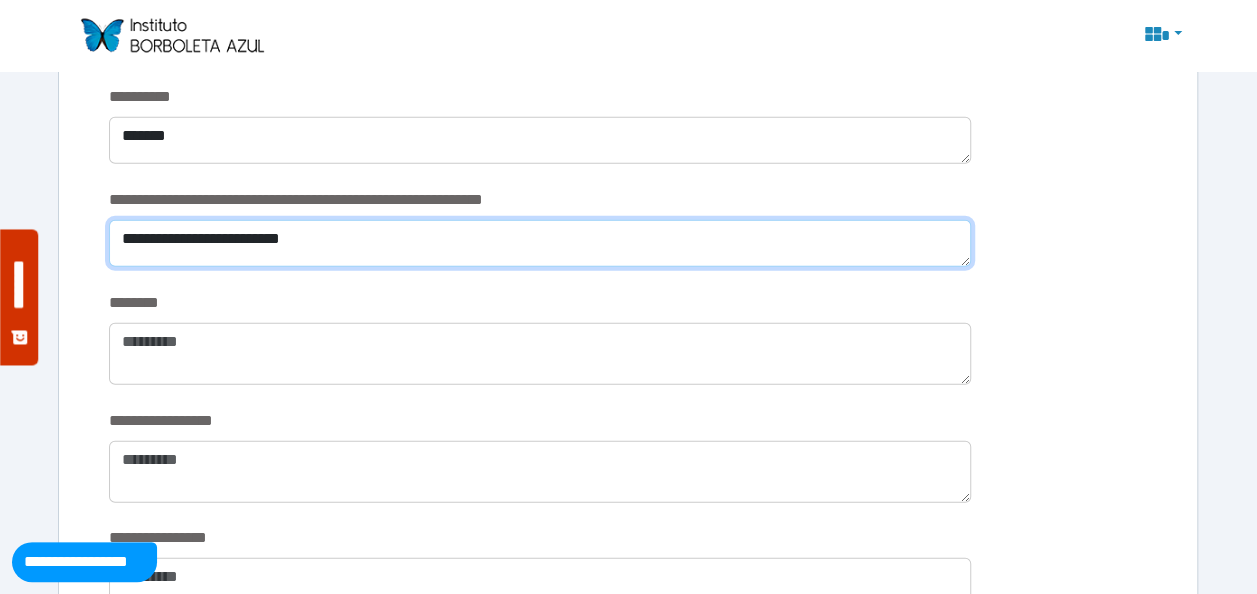 scroll, scrollTop: 2548, scrollLeft: 0, axis: vertical 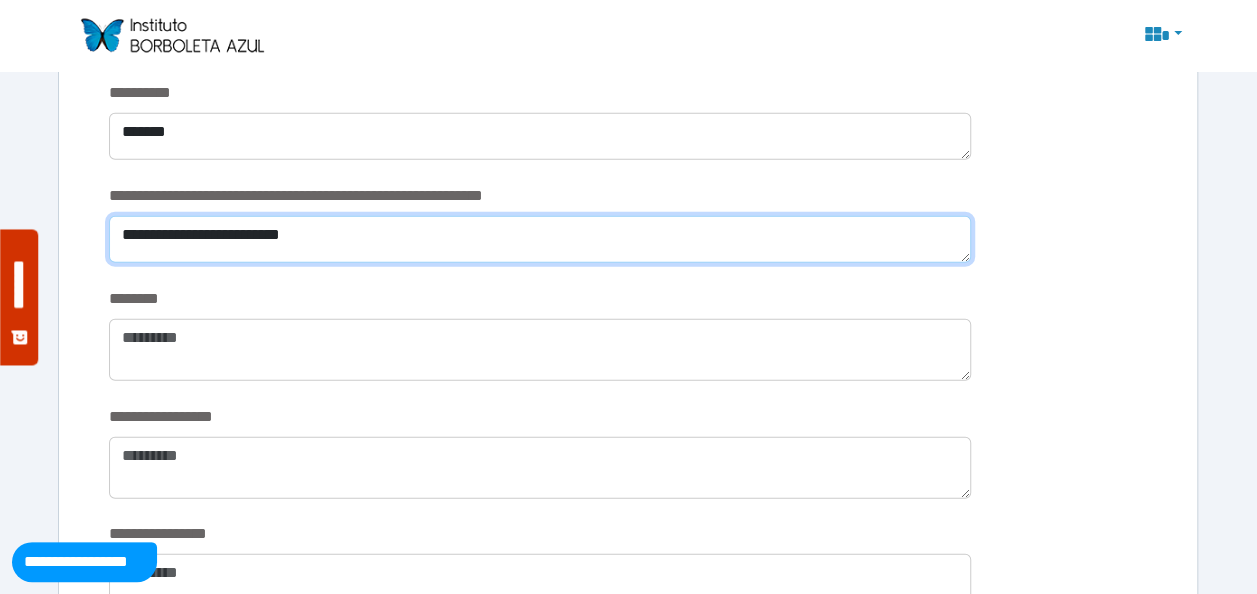 type on "**********" 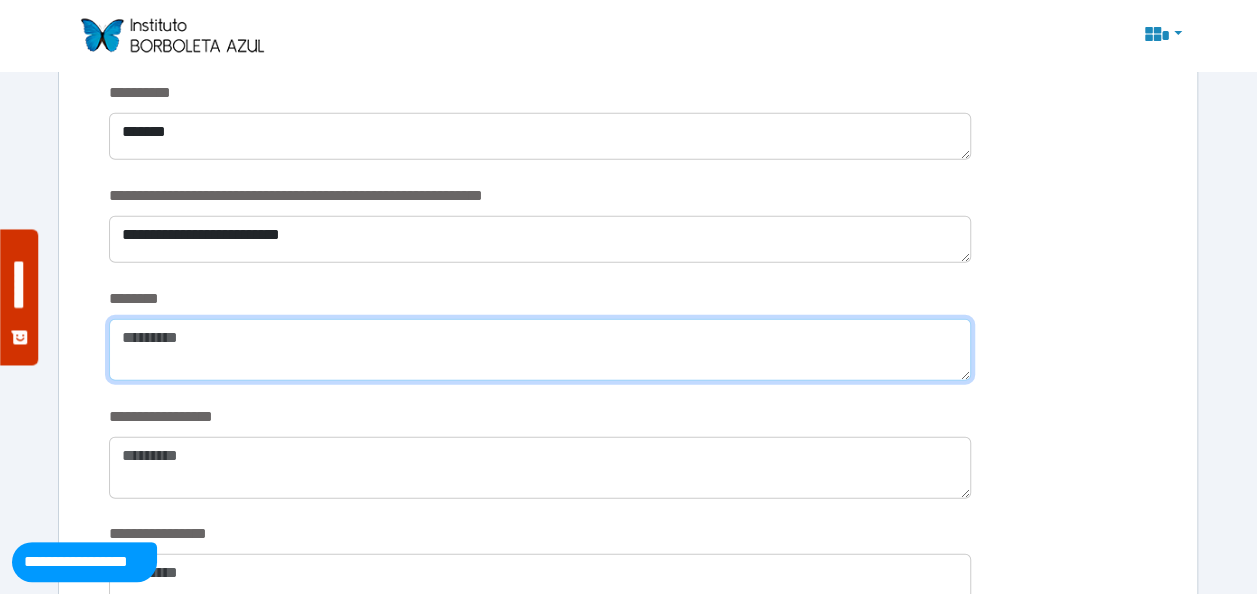 click at bounding box center [540, 350] 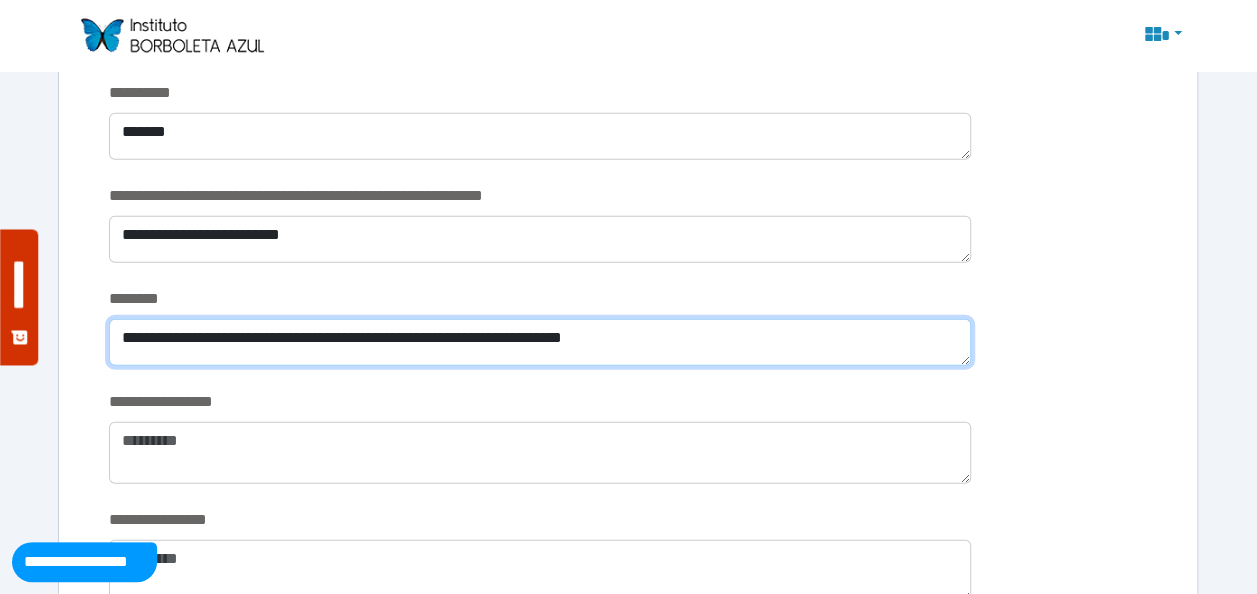 type on "**********" 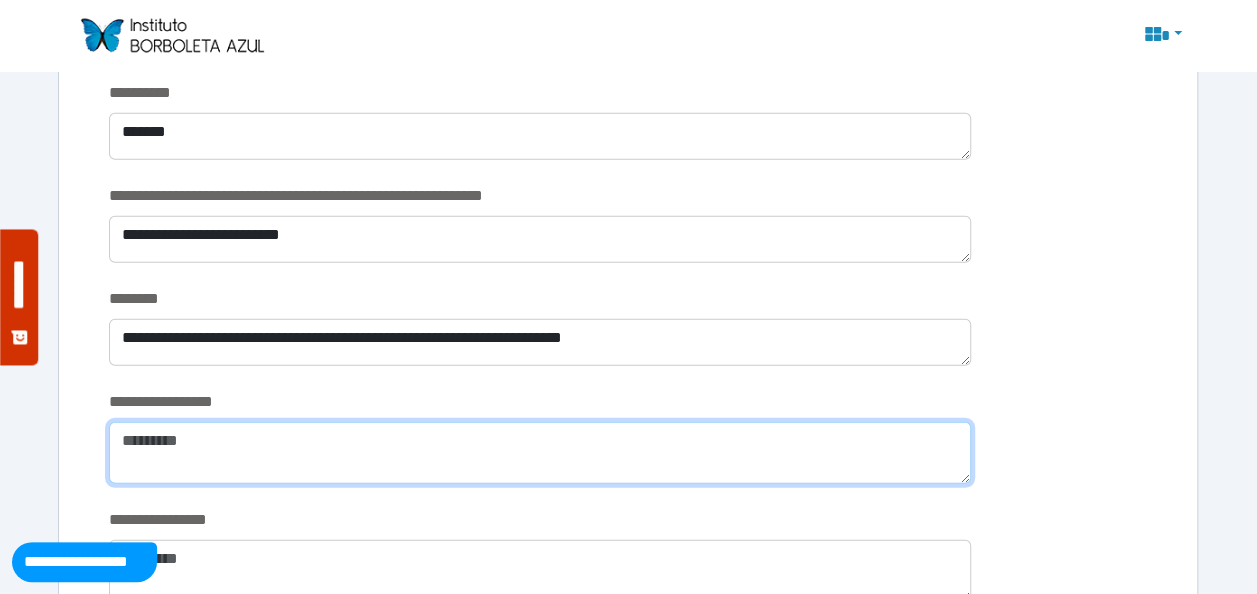 click at bounding box center [540, 453] 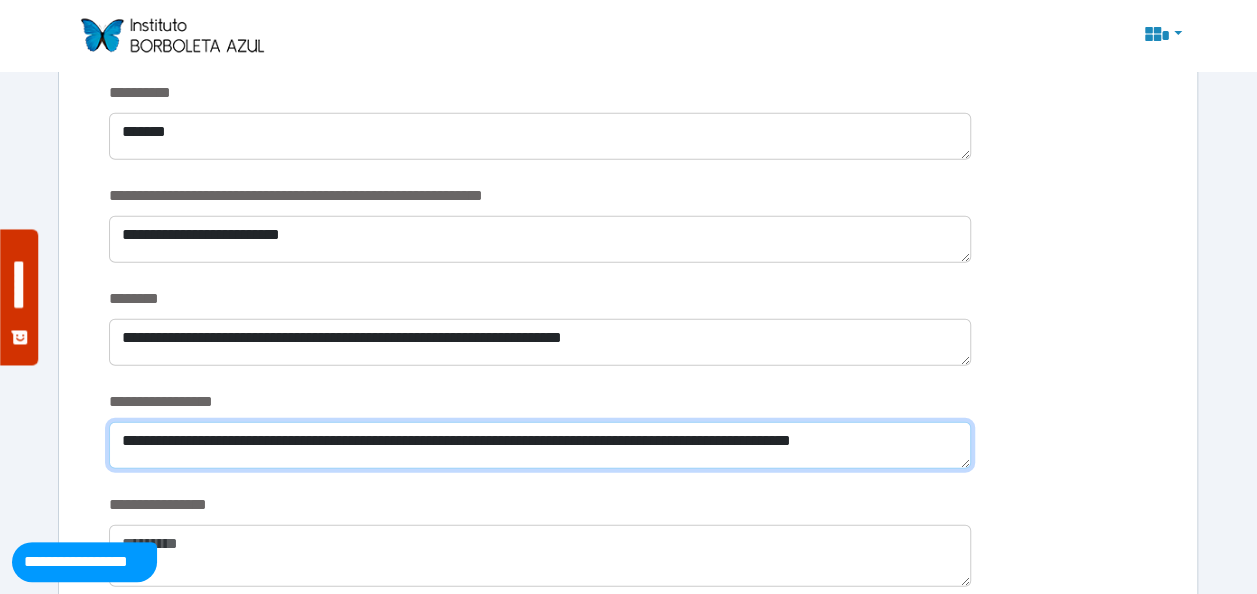 scroll, scrollTop: 0, scrollLeft: 0, axis: both 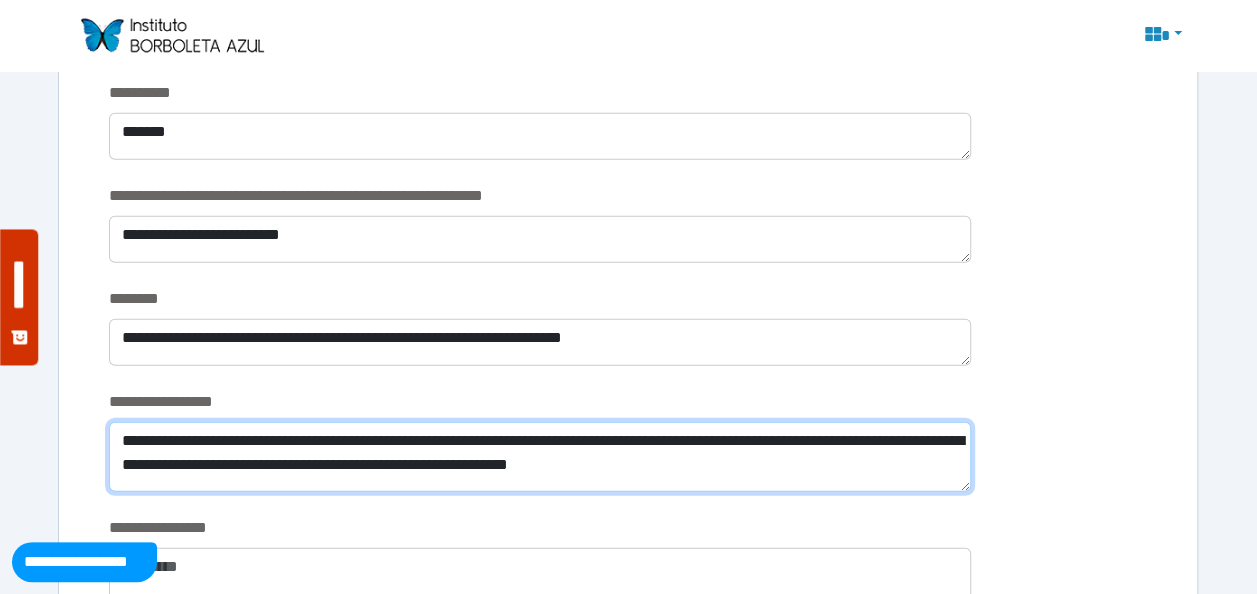 drag, startPoint x: 155, startPoint y: 440, endPoint x: 195, endPoint y: 430, distance: 41.231056 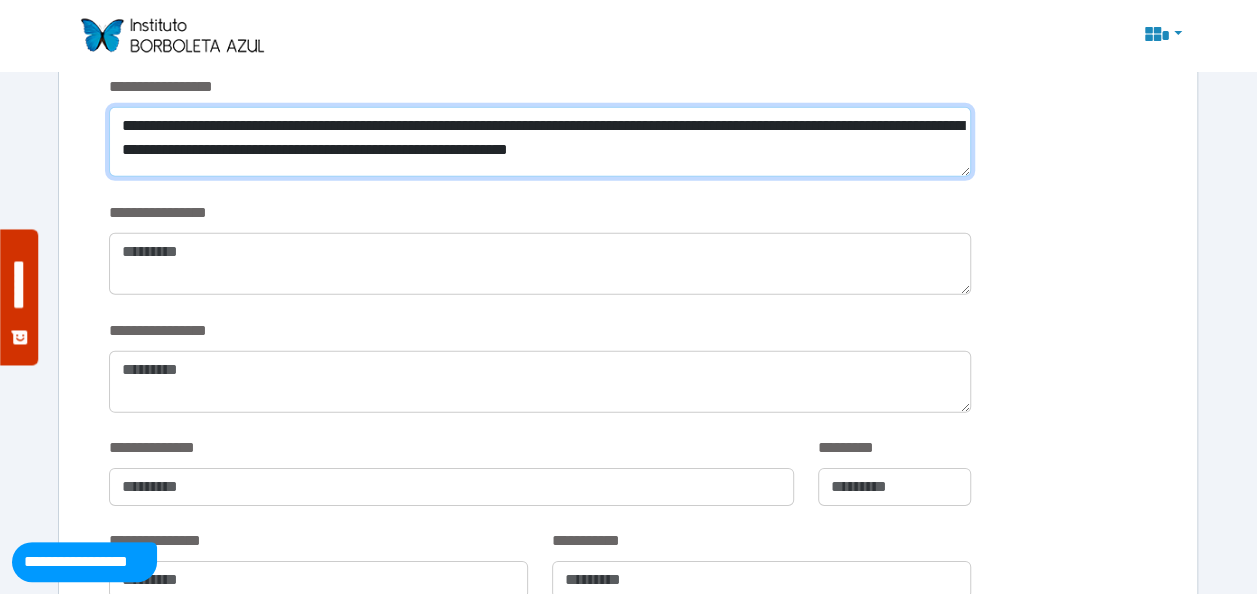 scroll, scrollTop: 2873, scrollLeft: 0, axis: vertical 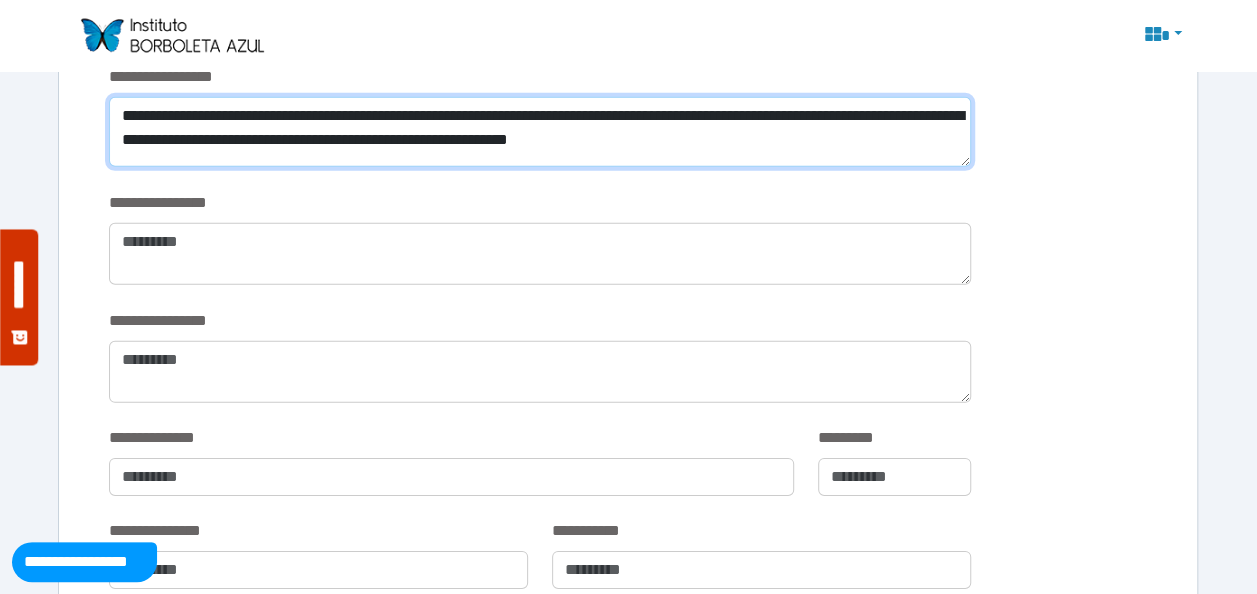 type on "**********" 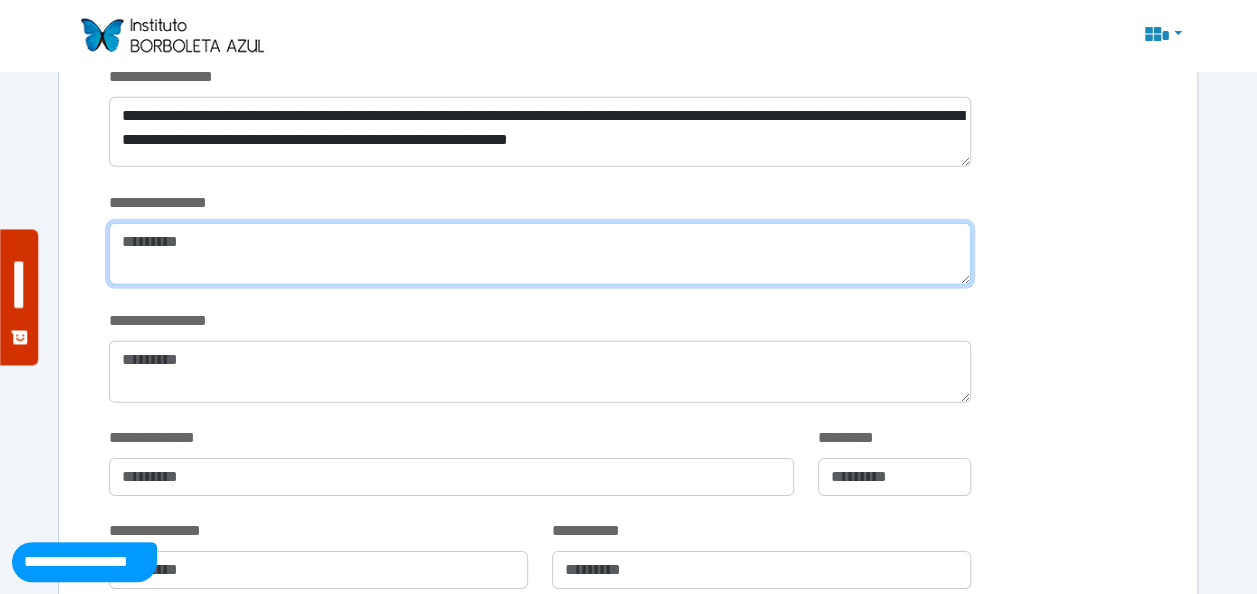 click at bounding box center (540, 254) 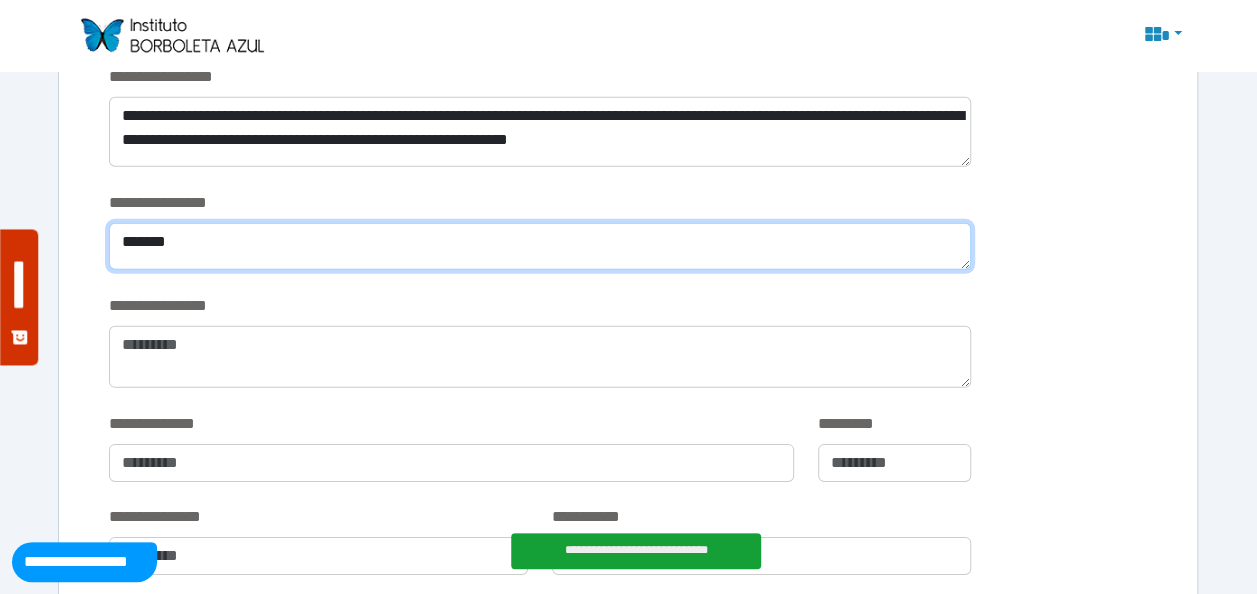 type on "*******" 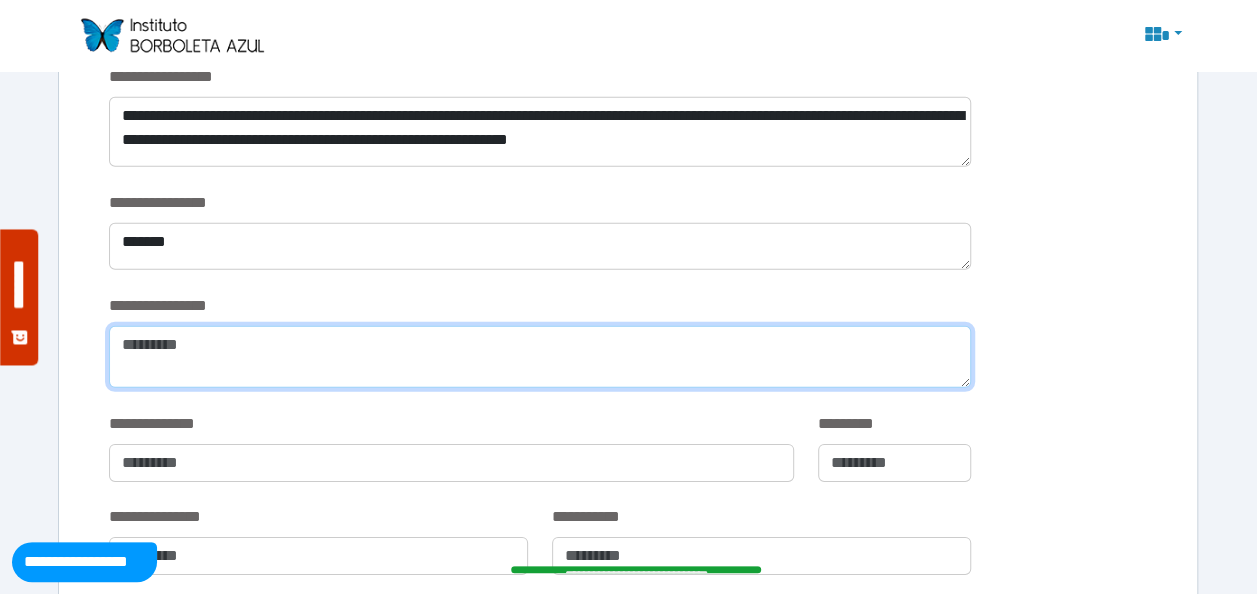 click at bounding box center [540, 357] 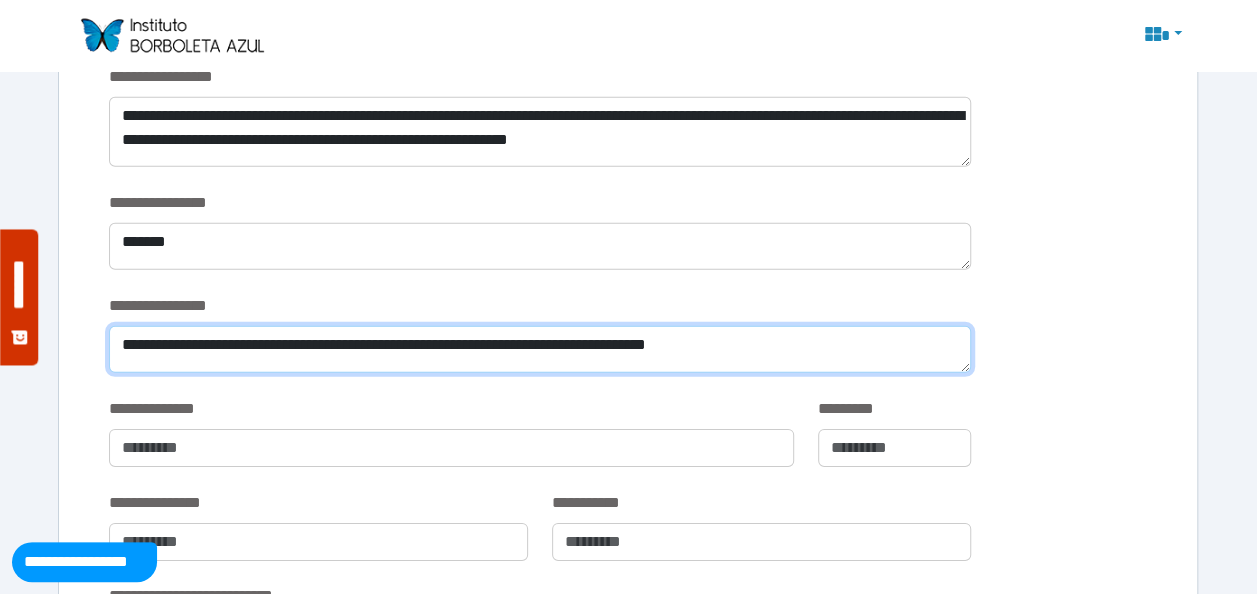 type on "**********" 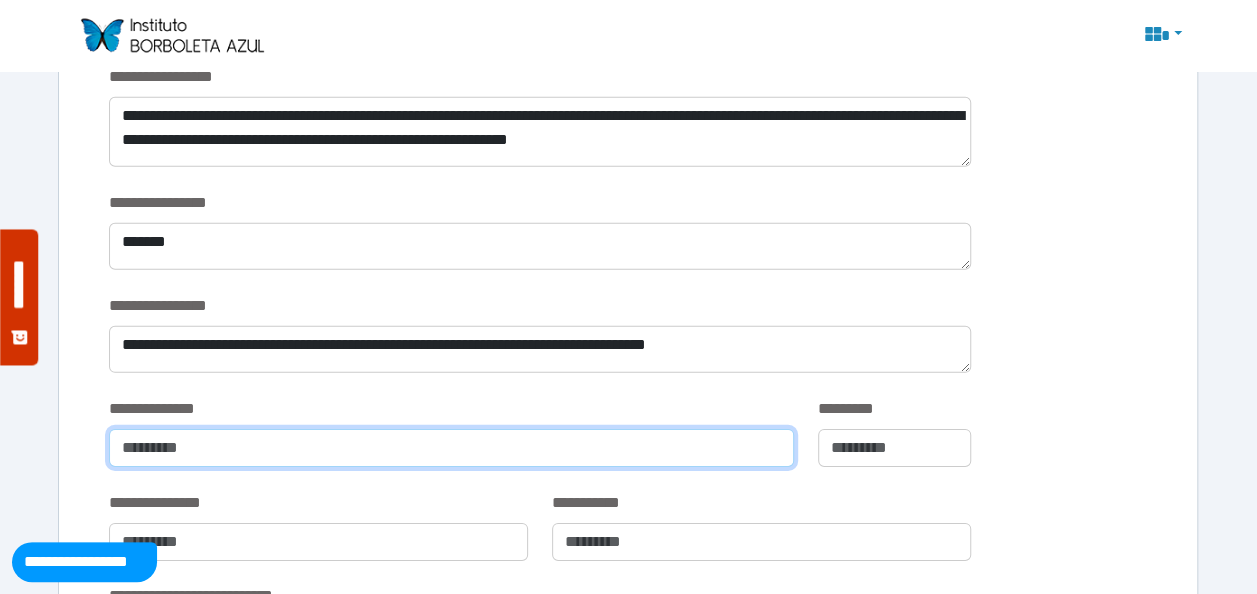 click at bounding box center [451, 448] 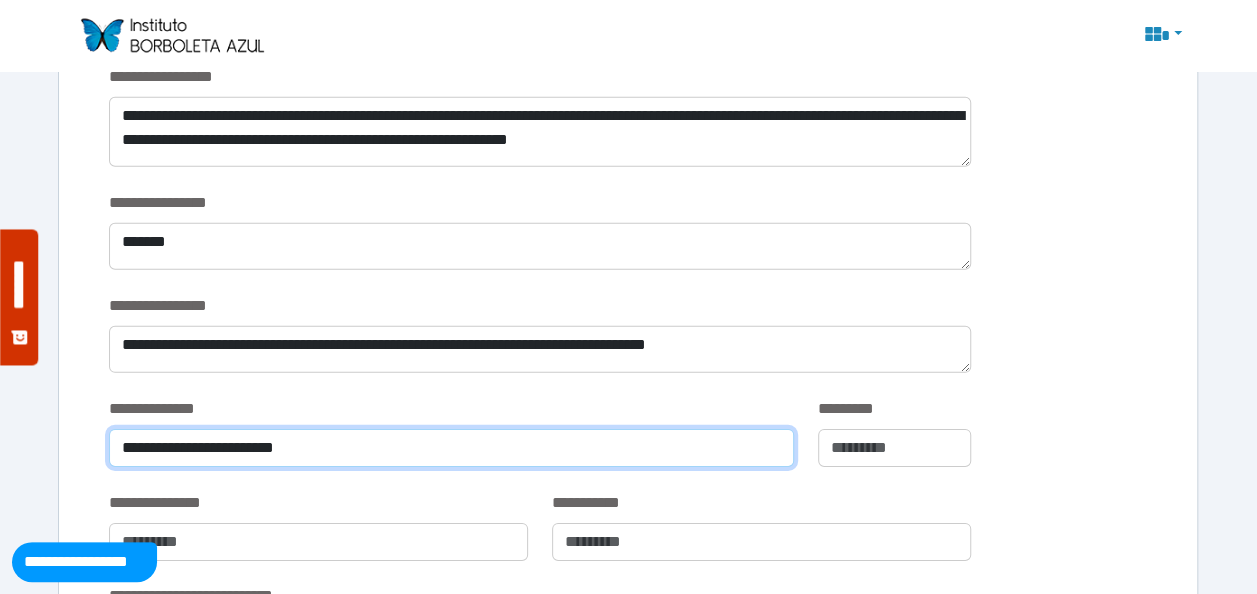 type on "**********" 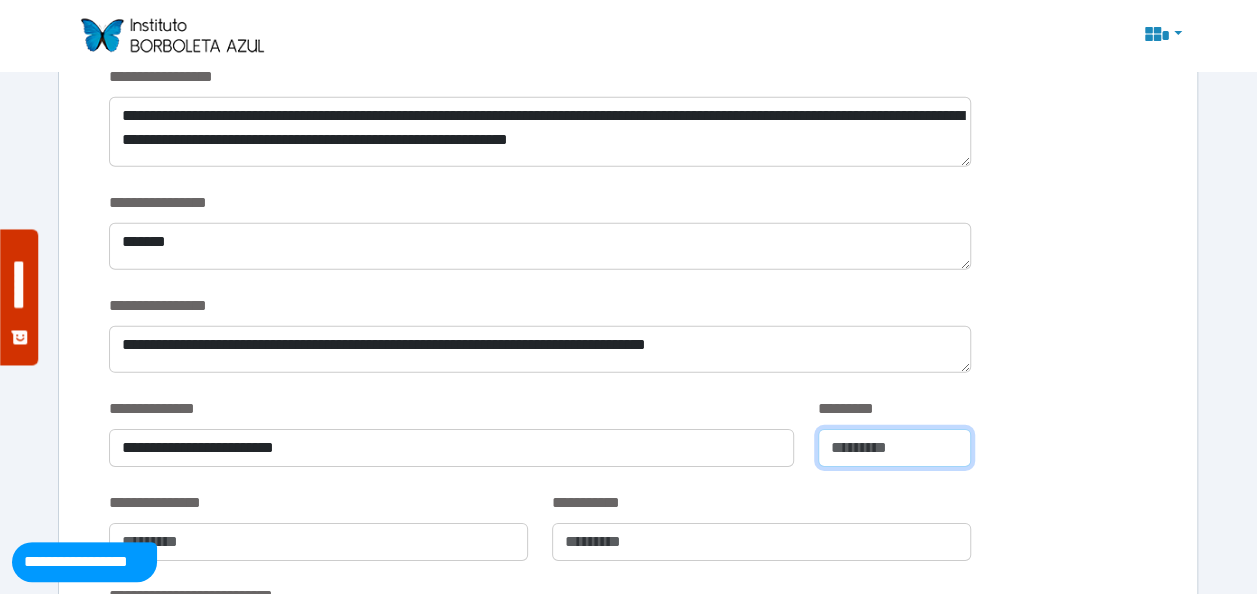 click at bounding box center (894, 448) 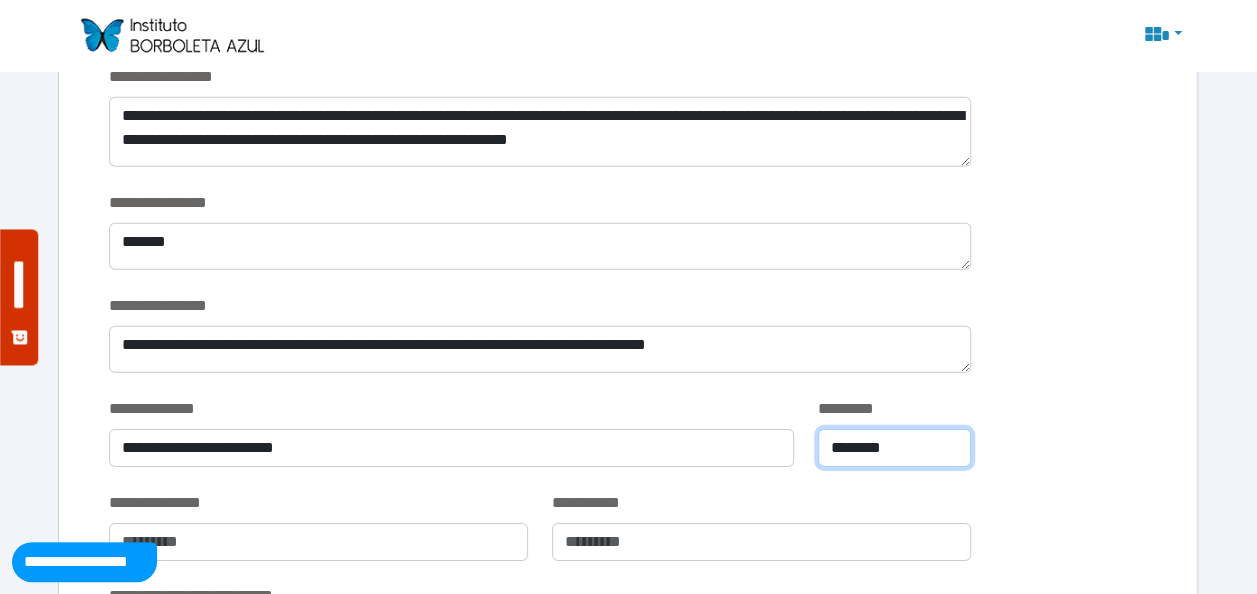 click on "*******" at bounding box center (894, 448) 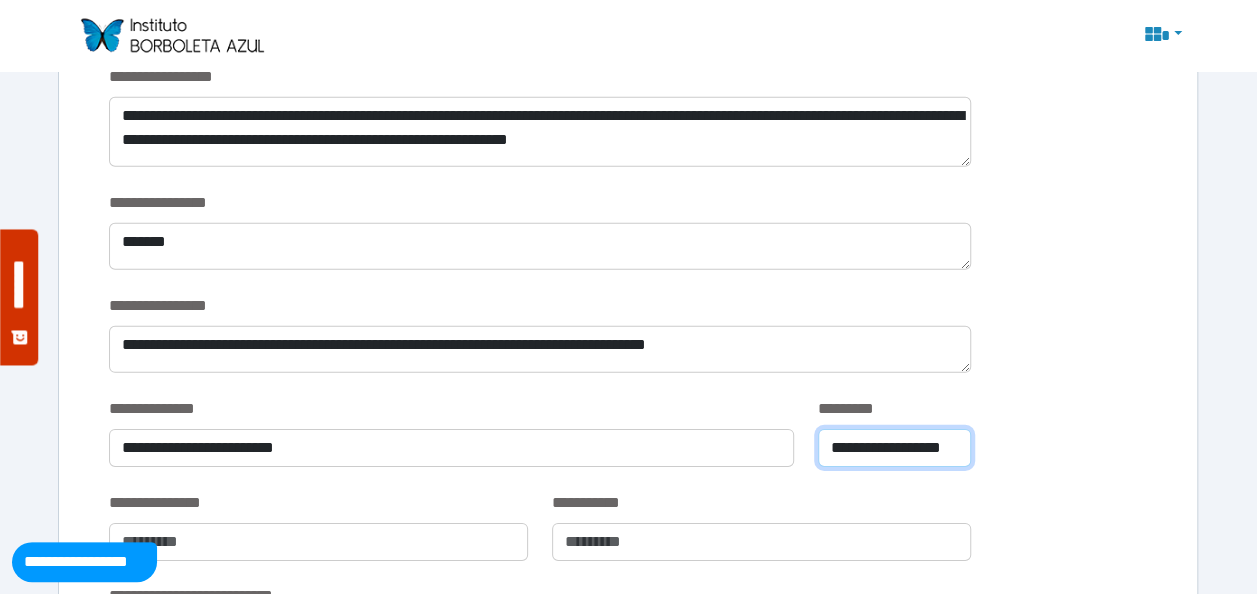 click on "**********" at bounding box center [894, 448] 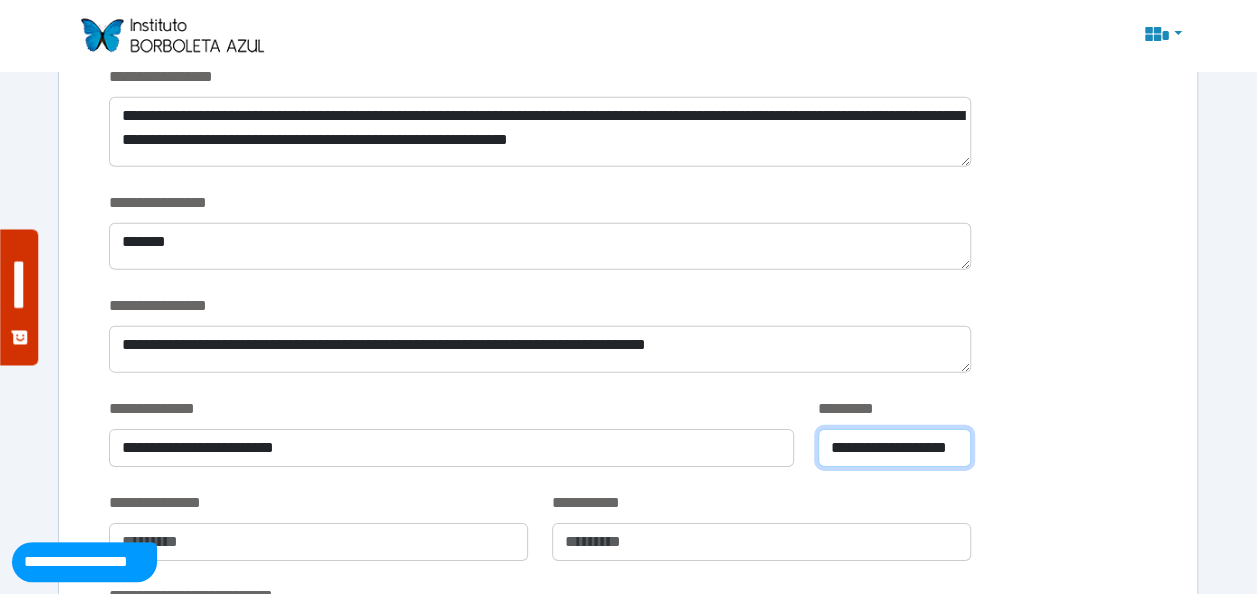 scroll, scrollTop: 0, scrollLeft: 0, axis: both 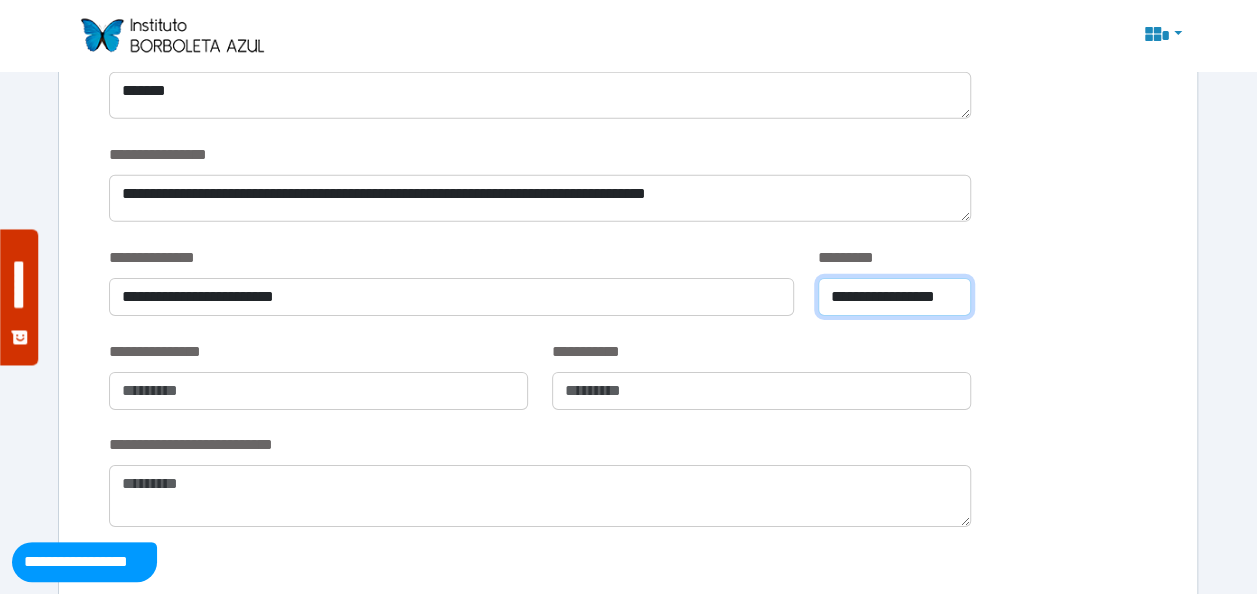 type on "**********" 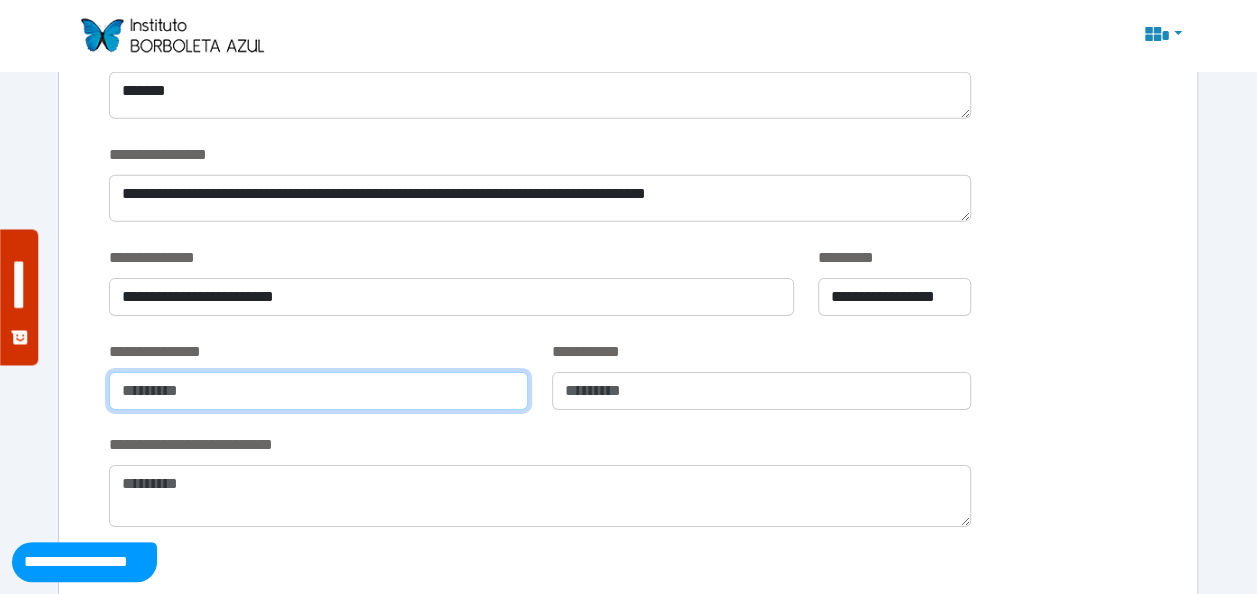 click at bounding box center (318, 391) 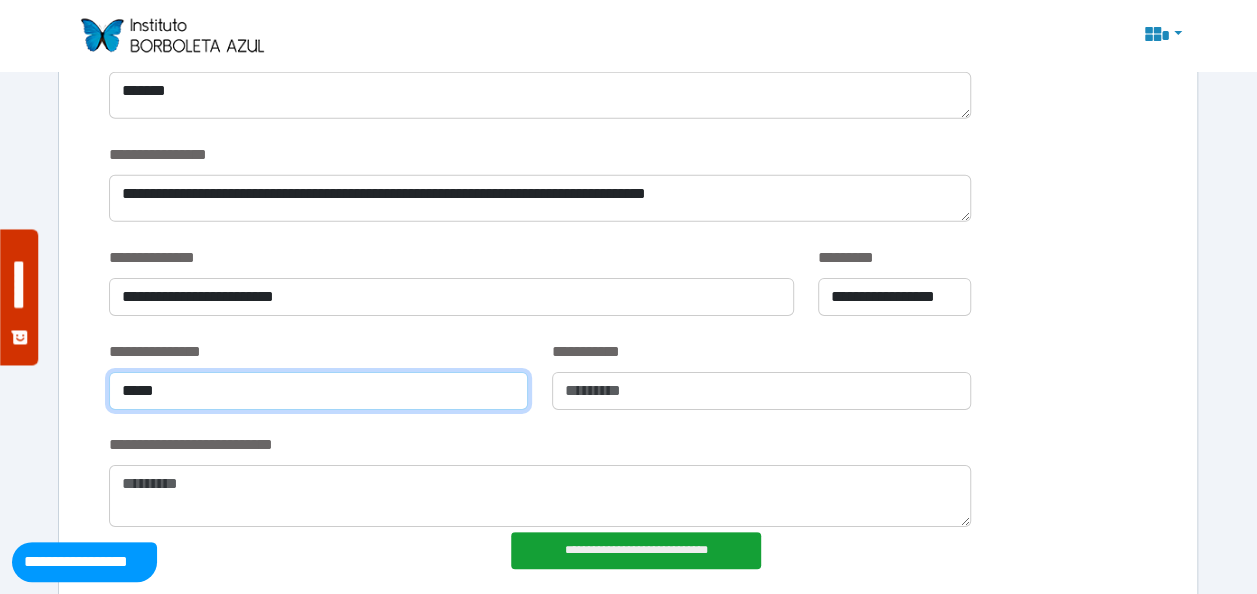 type on "*****" 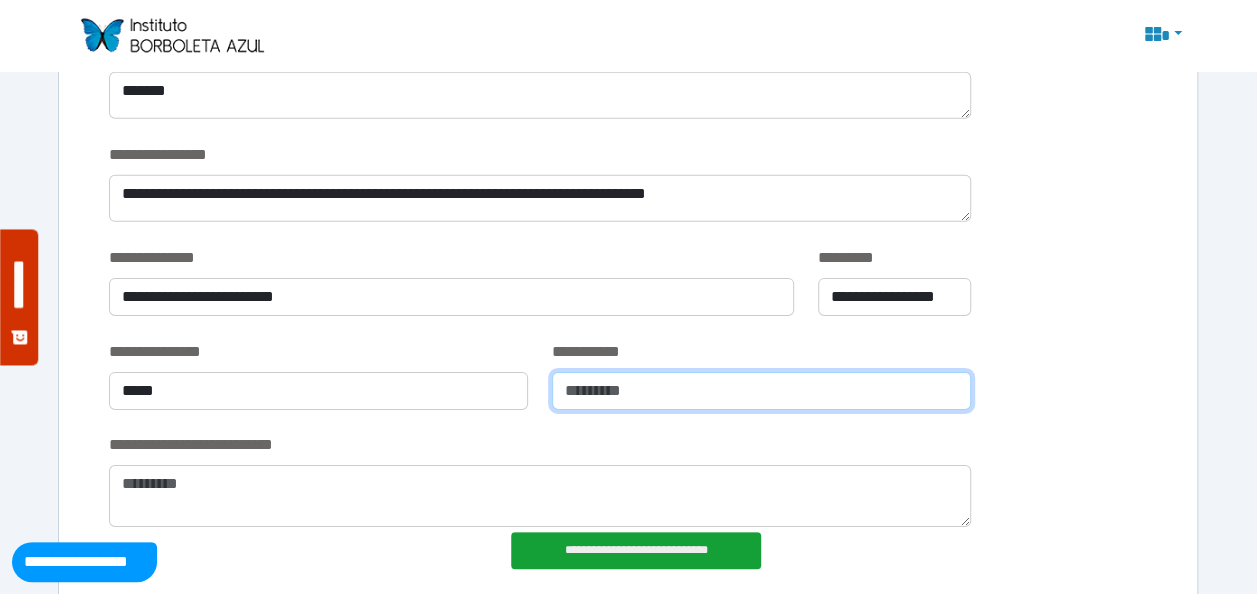 click at bounding box center (761, 391) 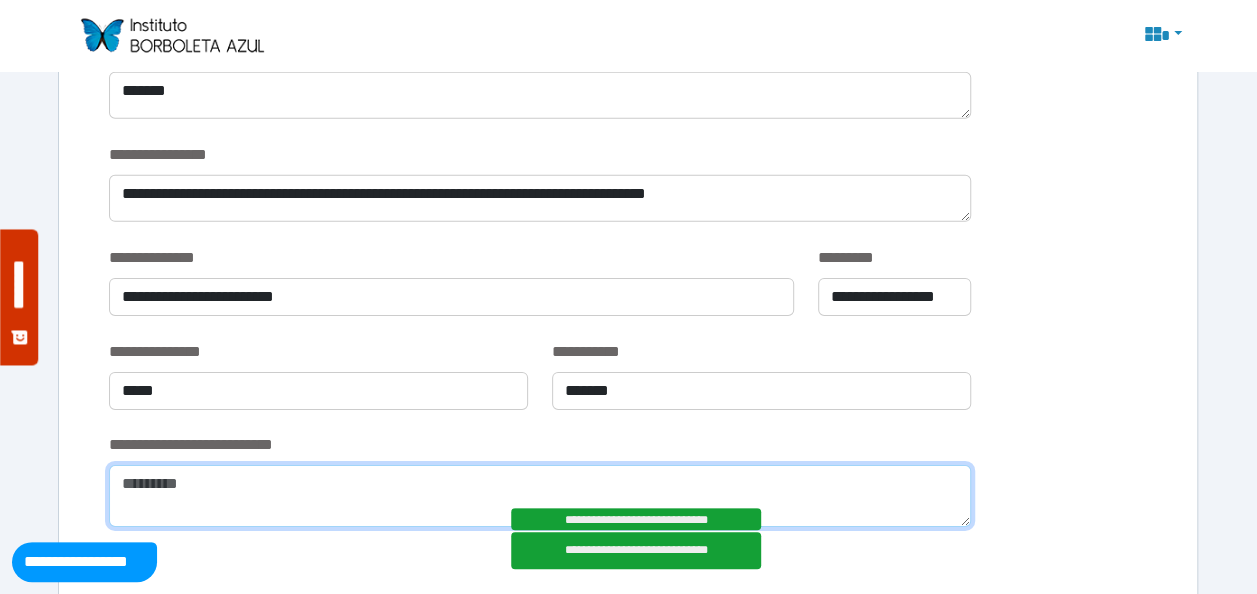 click at bounding box center [540, 496] 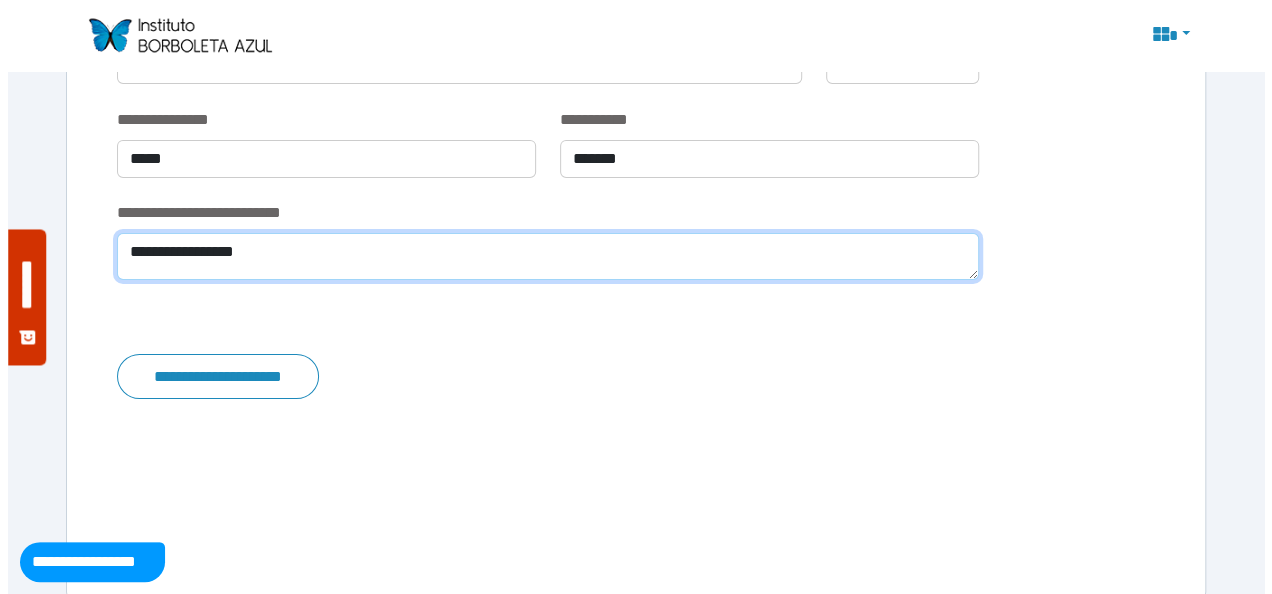 scroll, scrollTop: 3281, scrollLeft: 0, axis: vertical 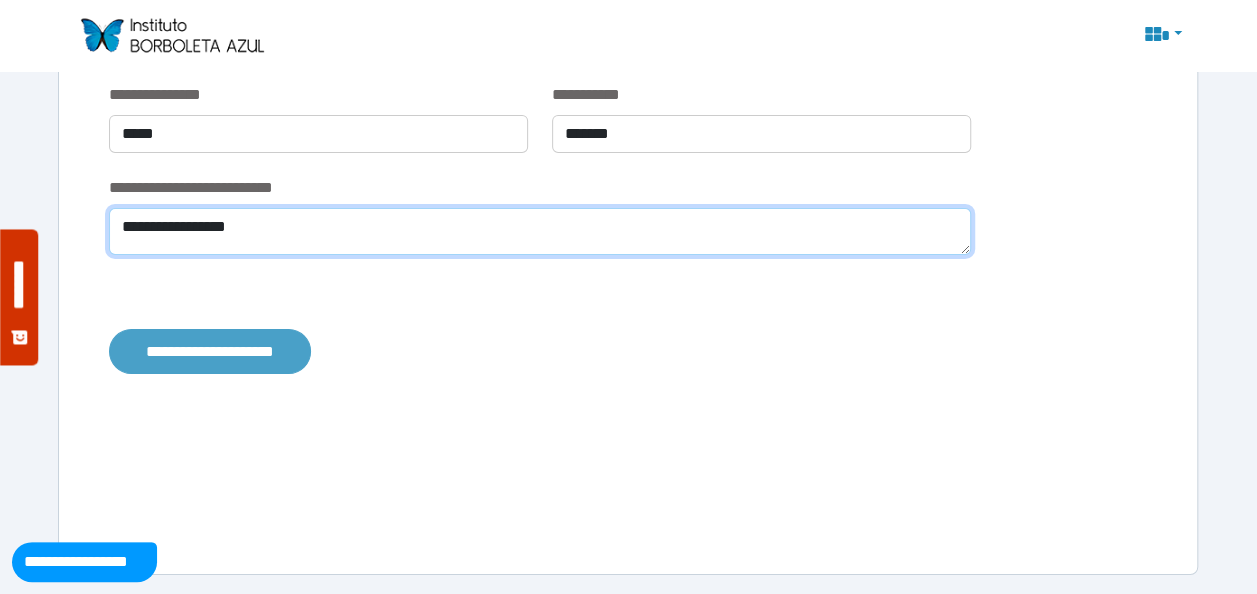 type on "**********" 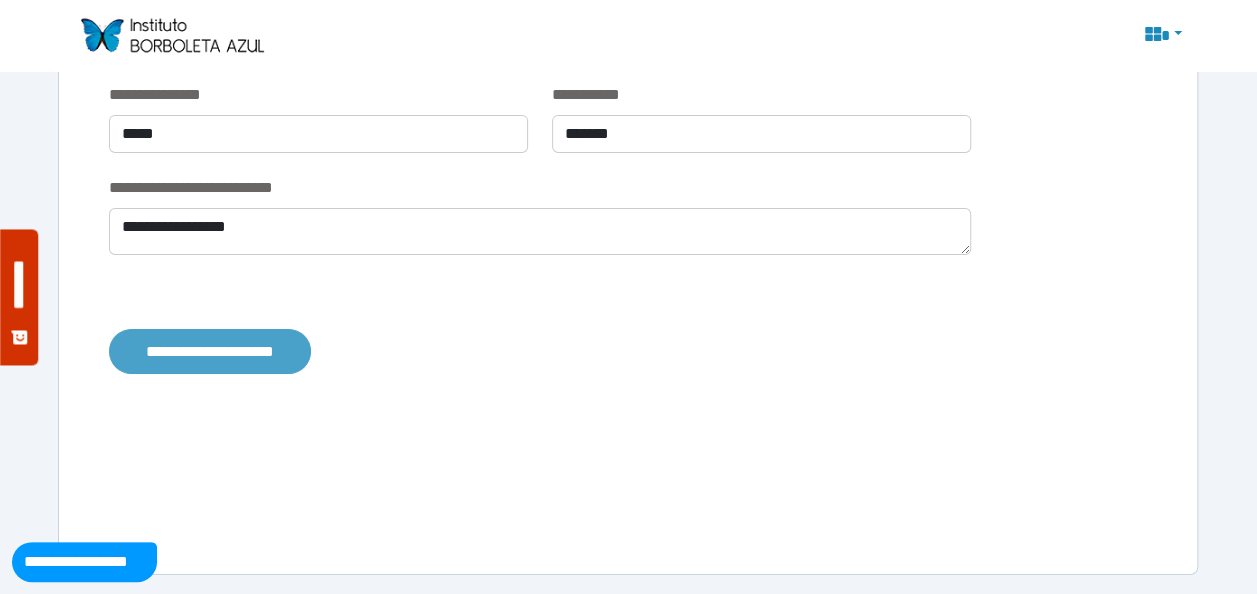 click on "**********" at bounding box center (210, 351) 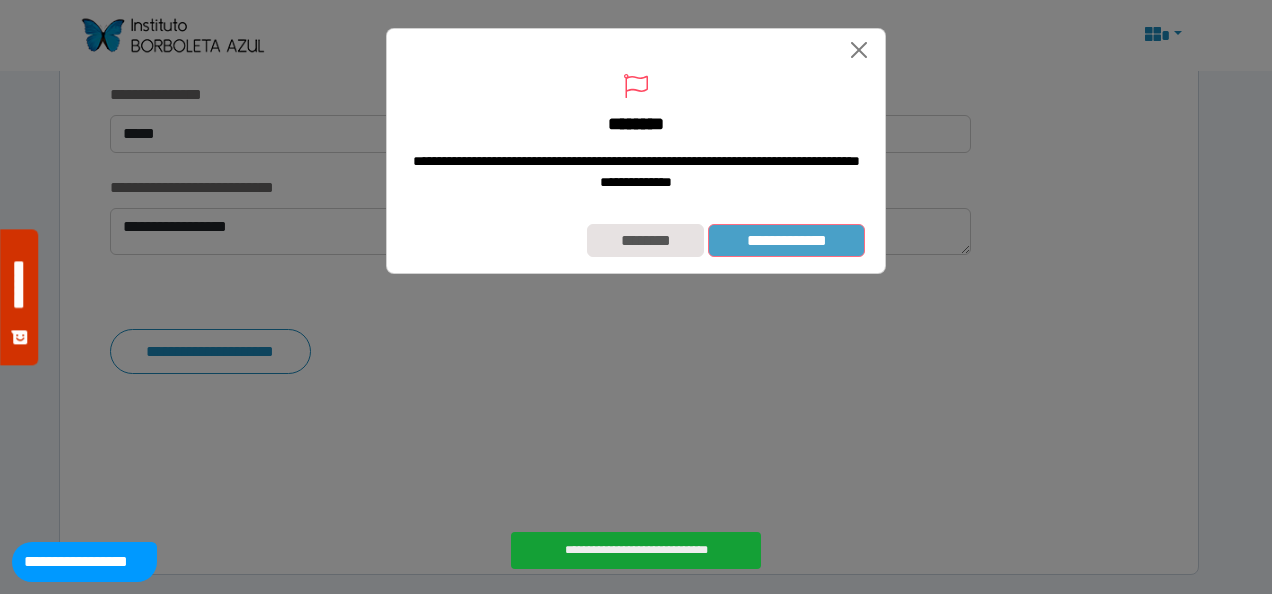 click on "**********" at bounding box center (786, 240) 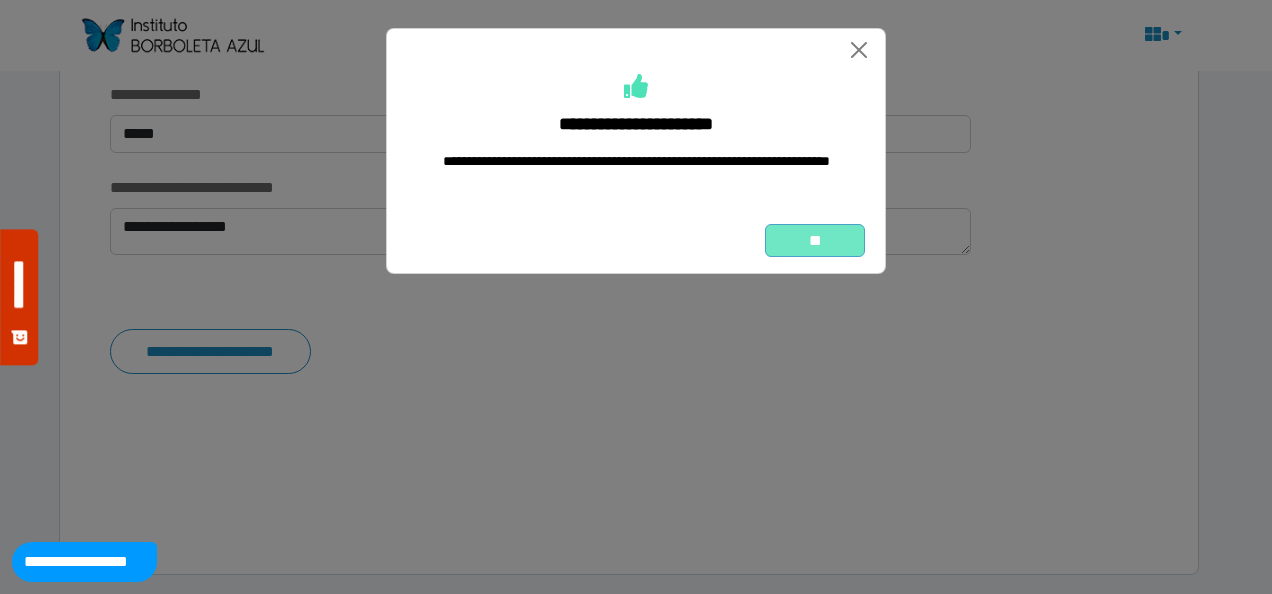 click on "**" at bounding box center (815, 240) 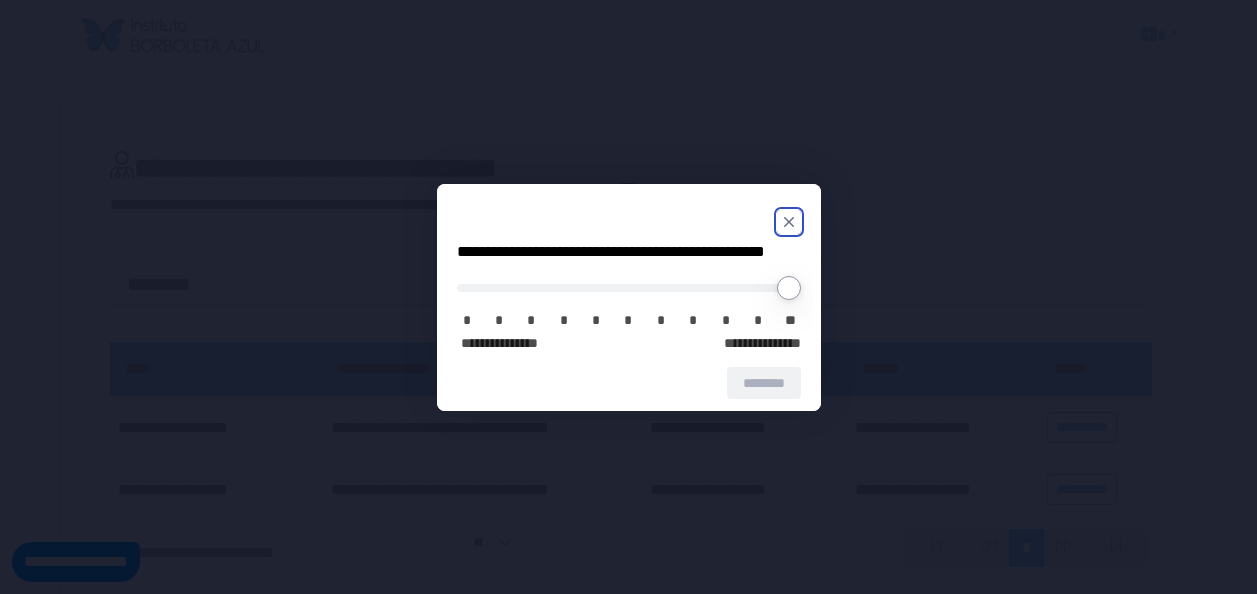 scroll, scrollTop: 0, scrollLeft: 0, axis: both 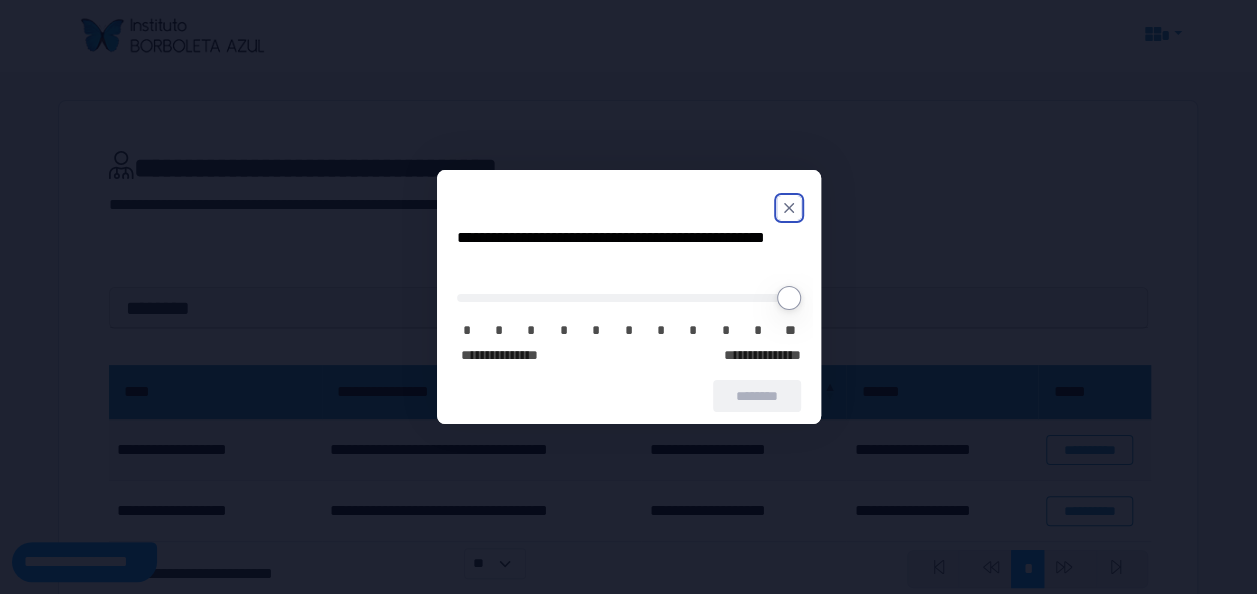click on "*" at bounding box center [726, 331] 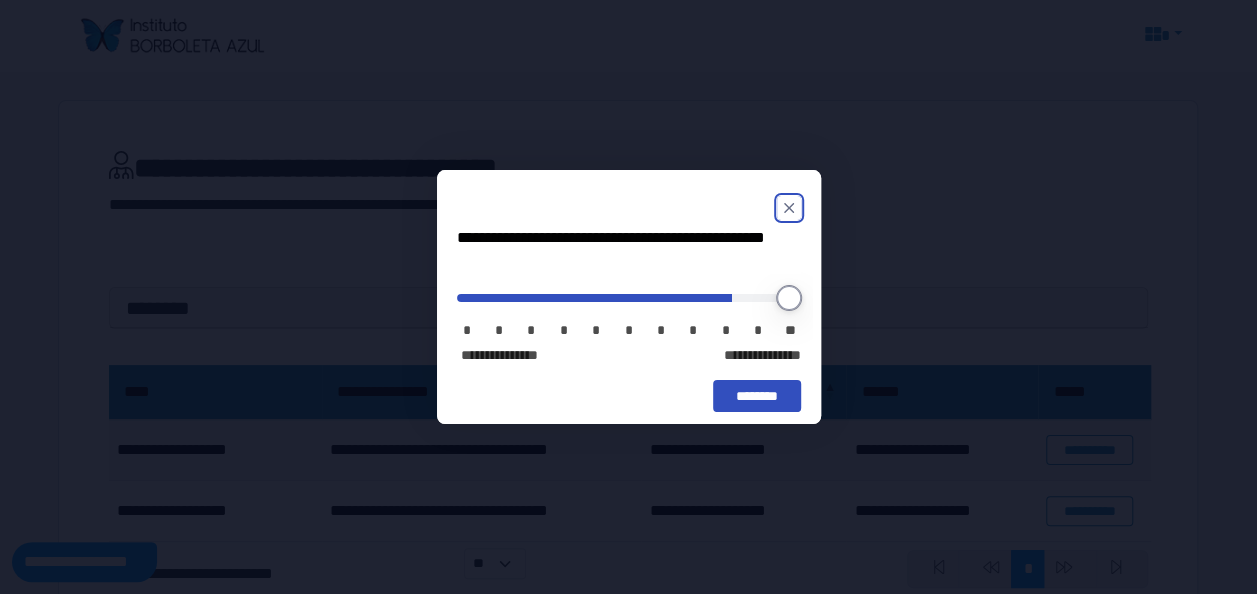 drag, startPoint x: 466, startPoint y: 296, endPoint x: 708, endPoint y: 302, distance: 242.07437 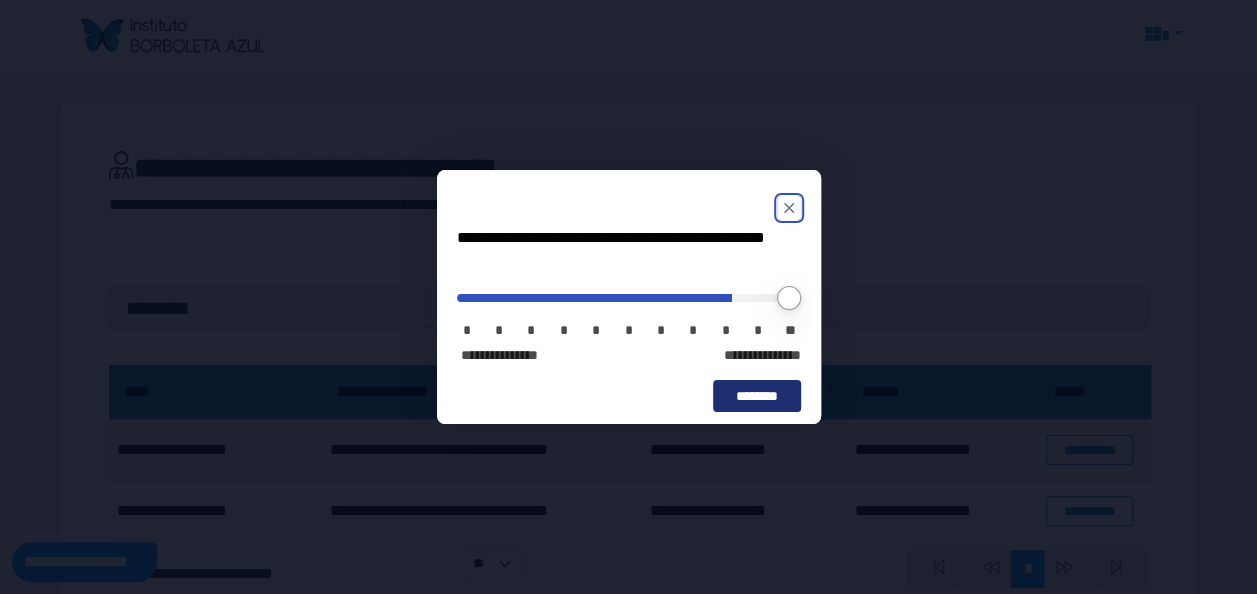 click on "********" at bounding box center (756, 396) 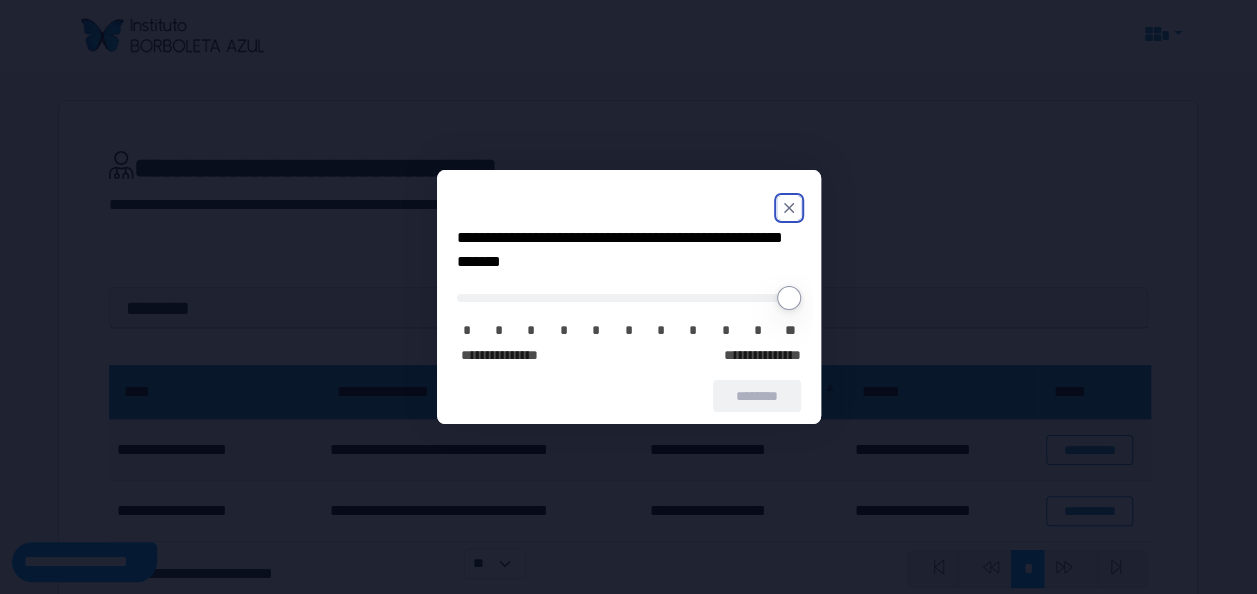click 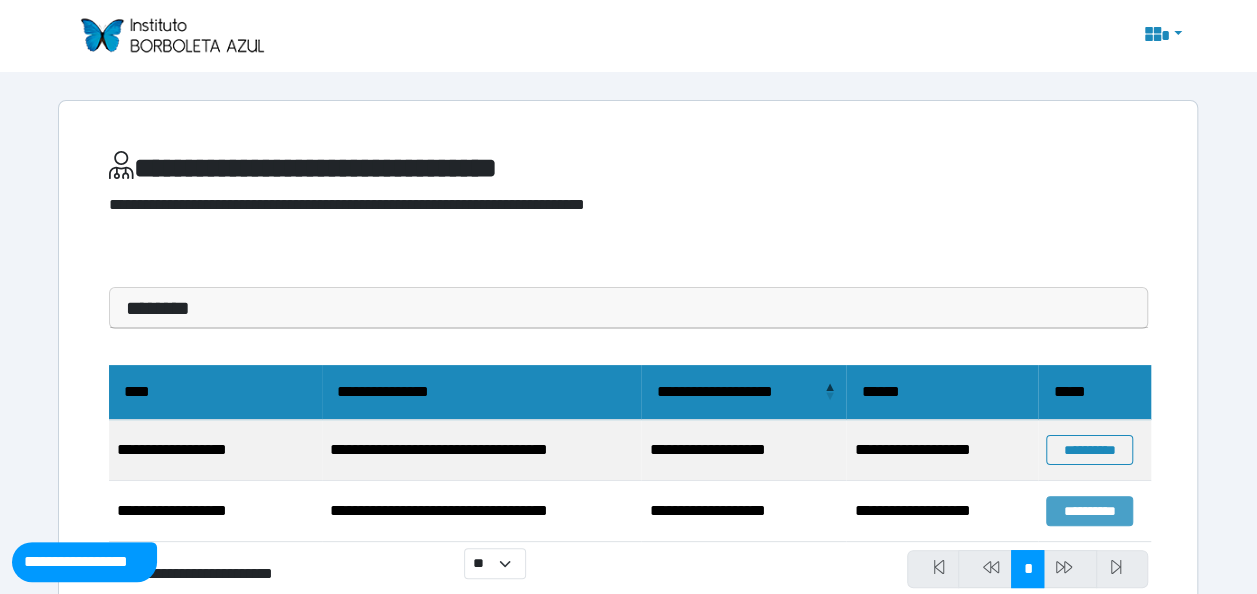 click on "**********" at bounding box center (1089, 511) 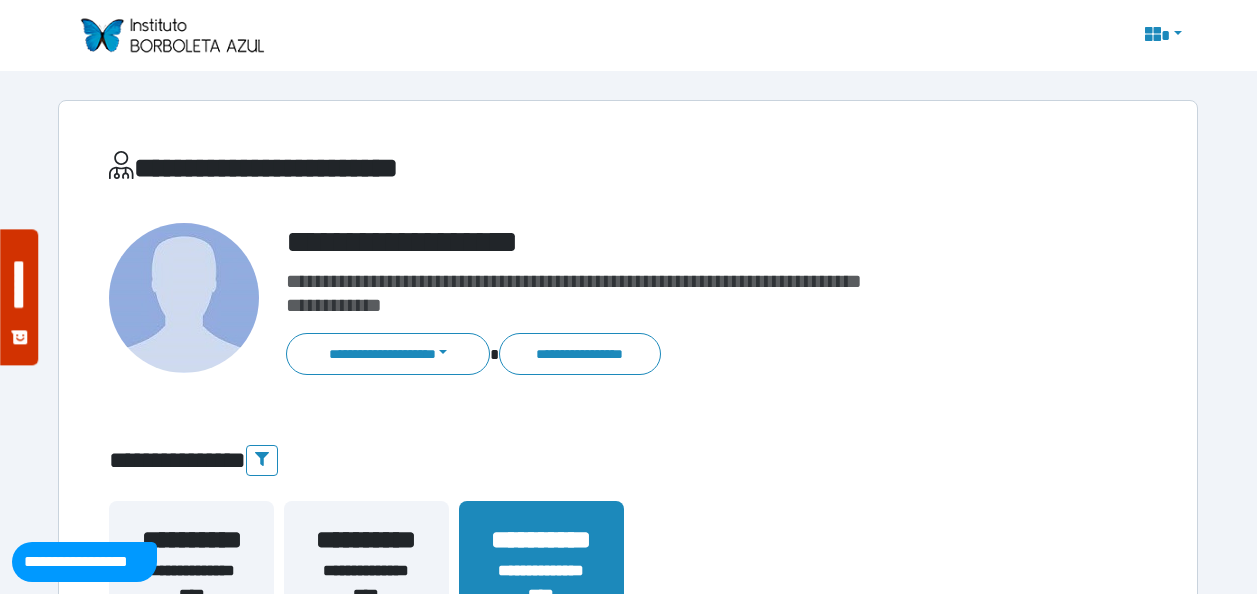 scroll, scrollTop: 0, scrollLeft: 0, axis: both 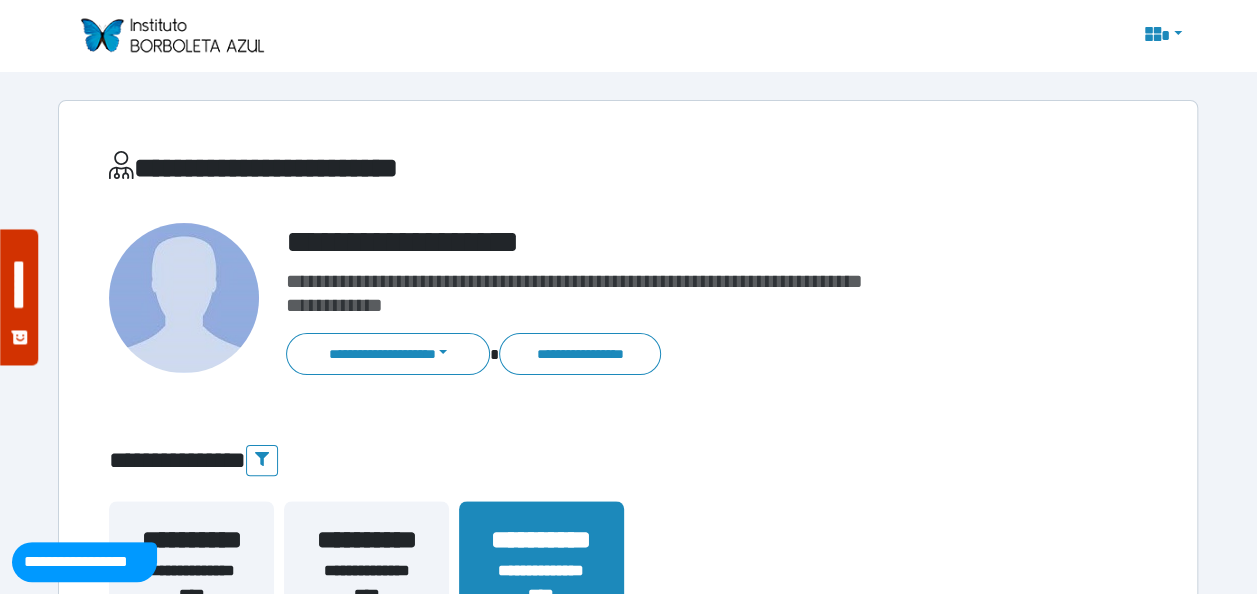 click on "**********" at bounding box center (366, 583) 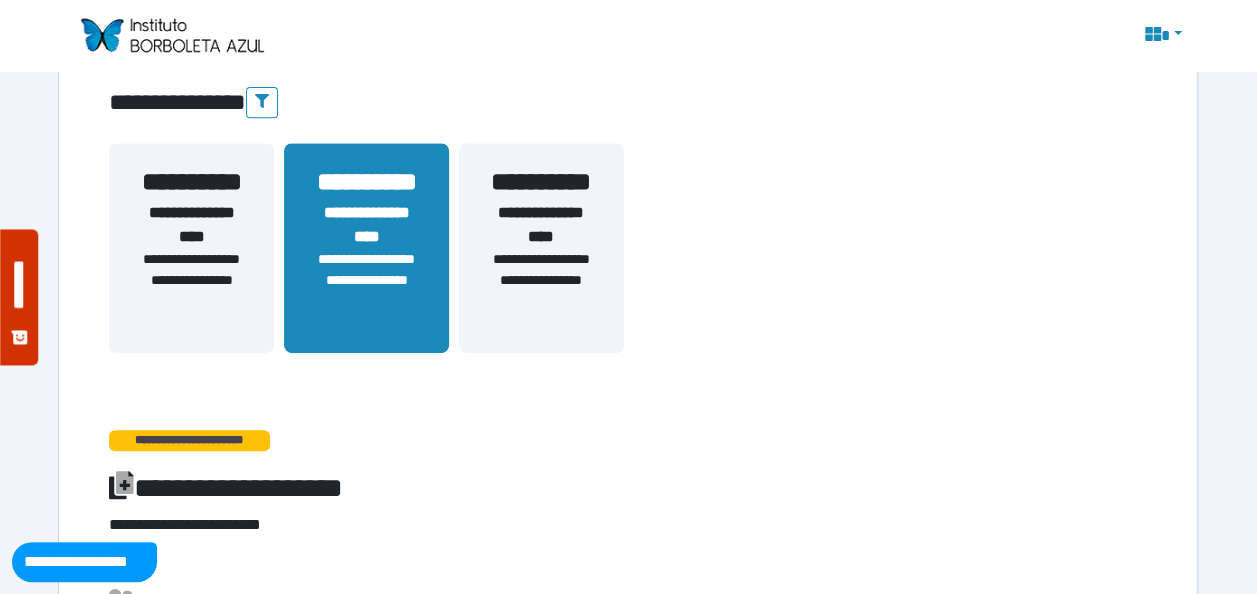 scroll, scrollTop: 339, scrollLeft: 0, axis: vertical 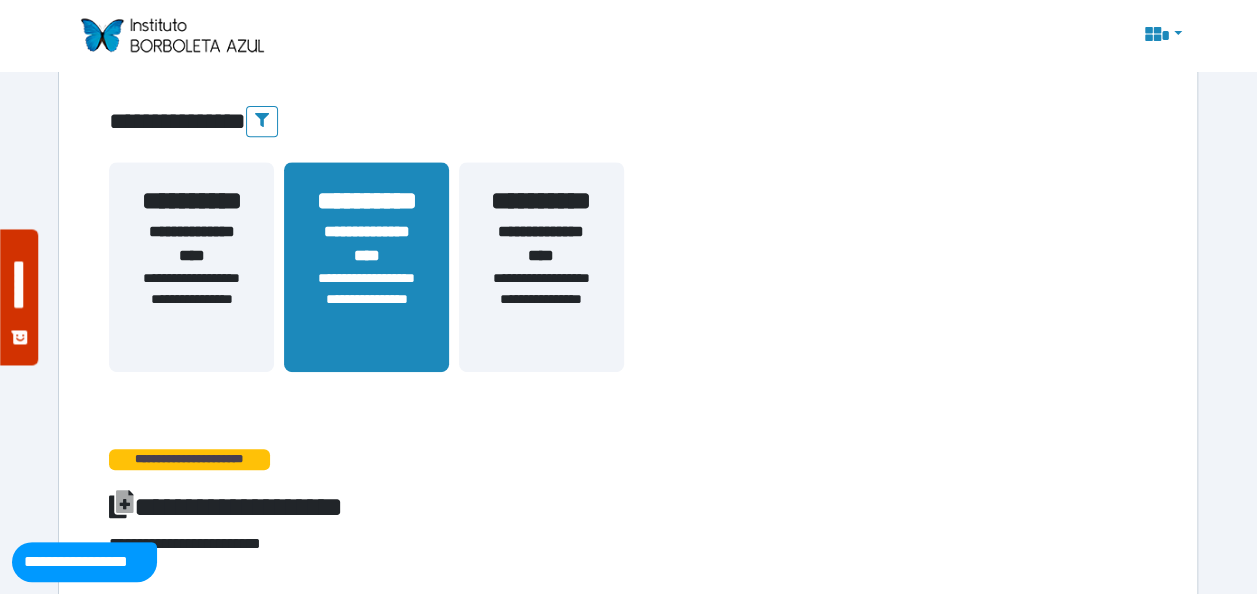 click on "**********" at bounding box center [366, 310] 